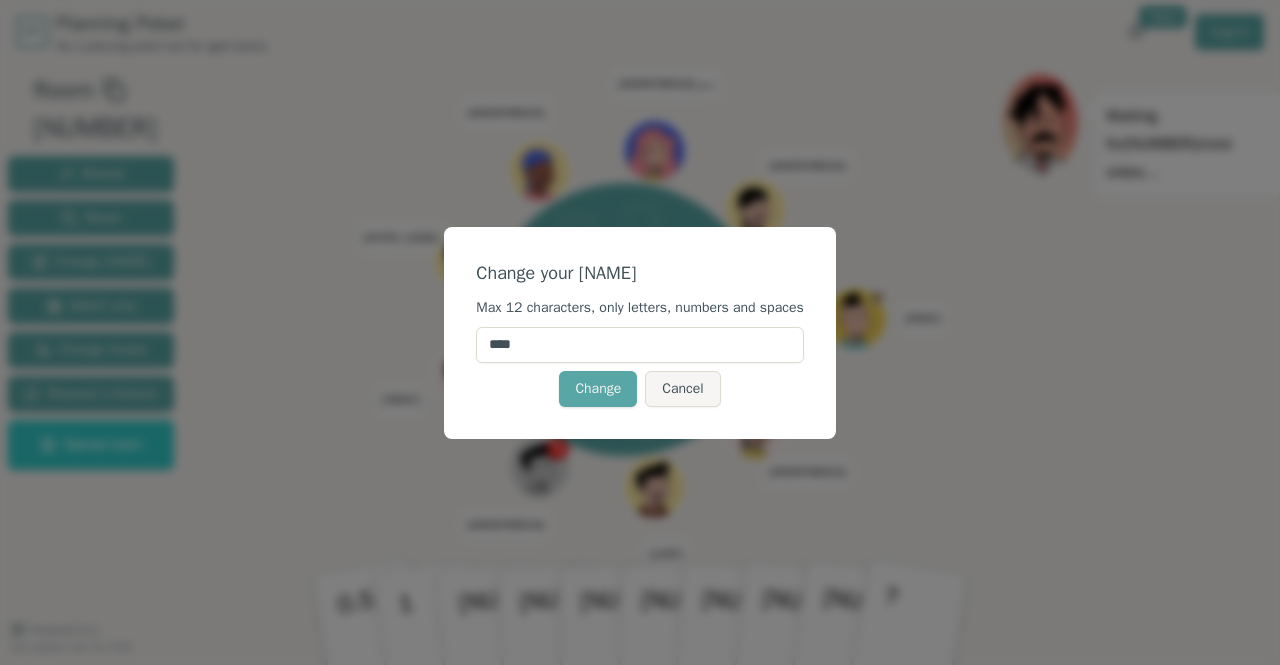 scroll, scrollTop: 0, scrollLeft: 0, axis: both 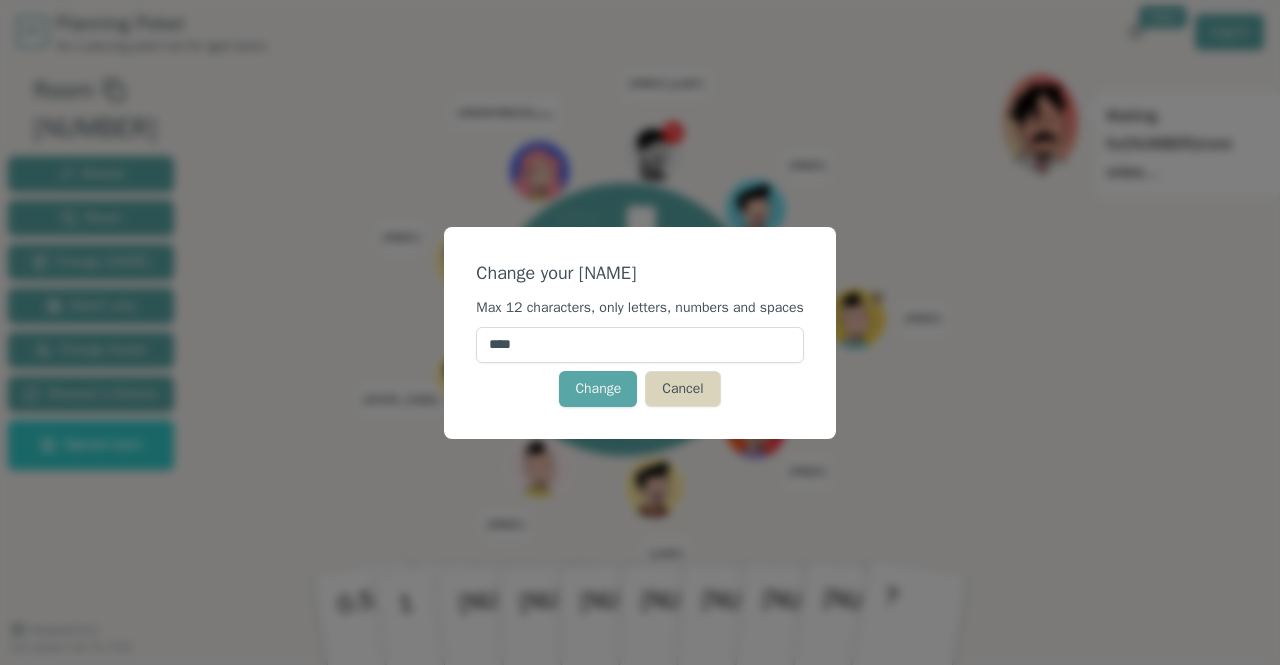 click on "Cancel" at bounding box center [682, 389] 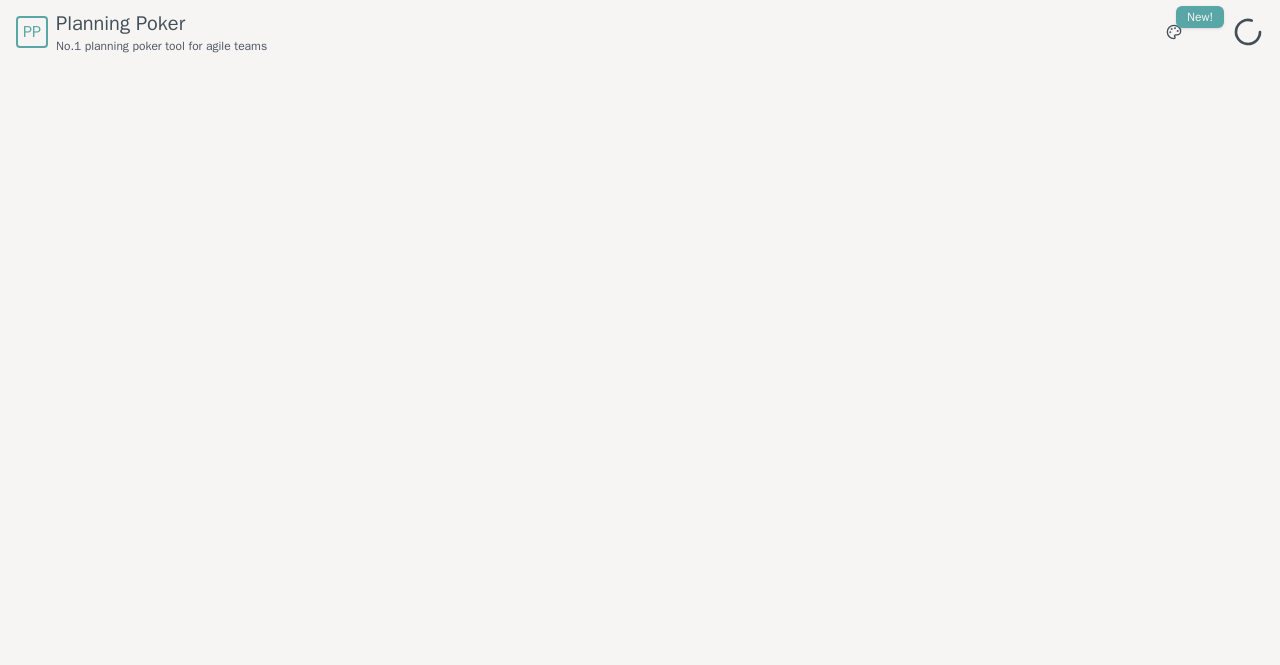 scroll, scrollTop: 0, scrollLeft: 0, axis: both 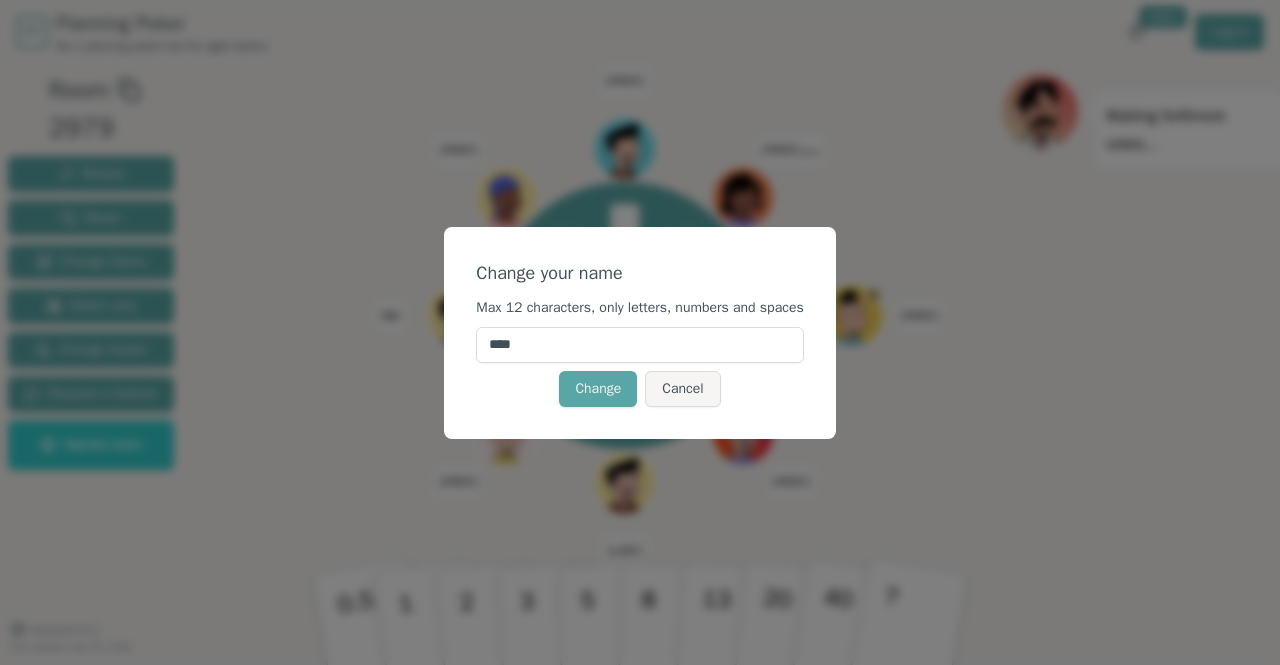 drag, startPoint x: 590, startPoint y: 336, endPoint x: 450, endPoint y: 329, distance: 140.1749 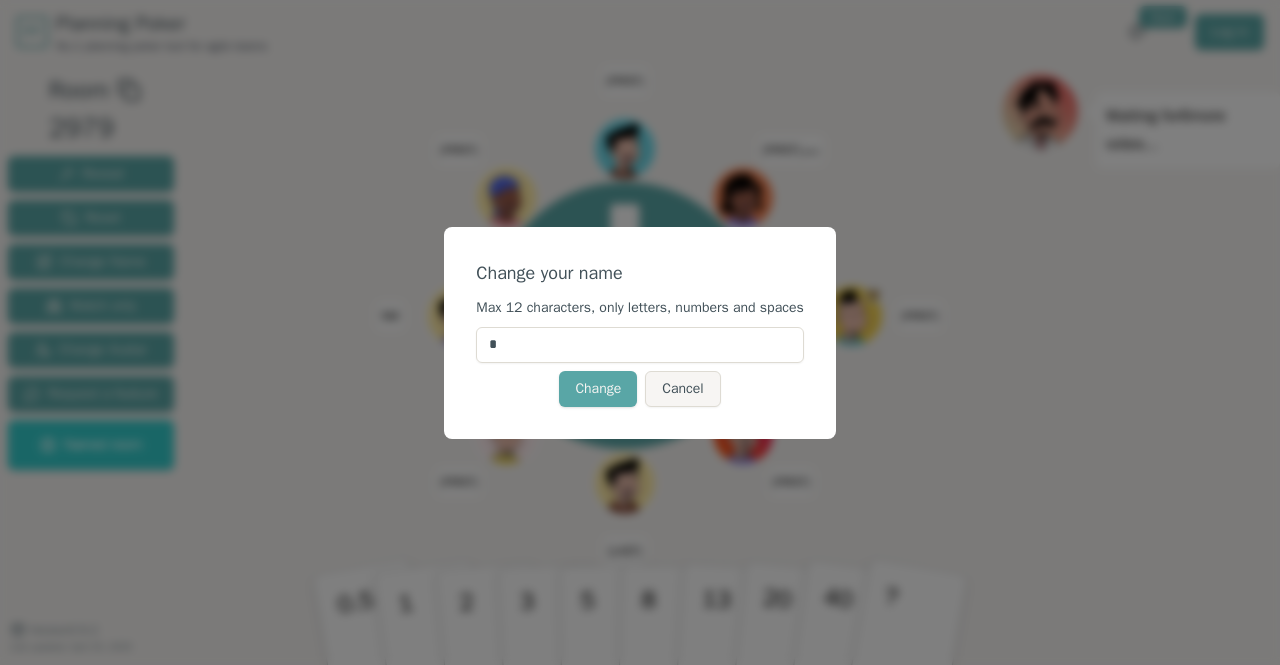 type on "**" 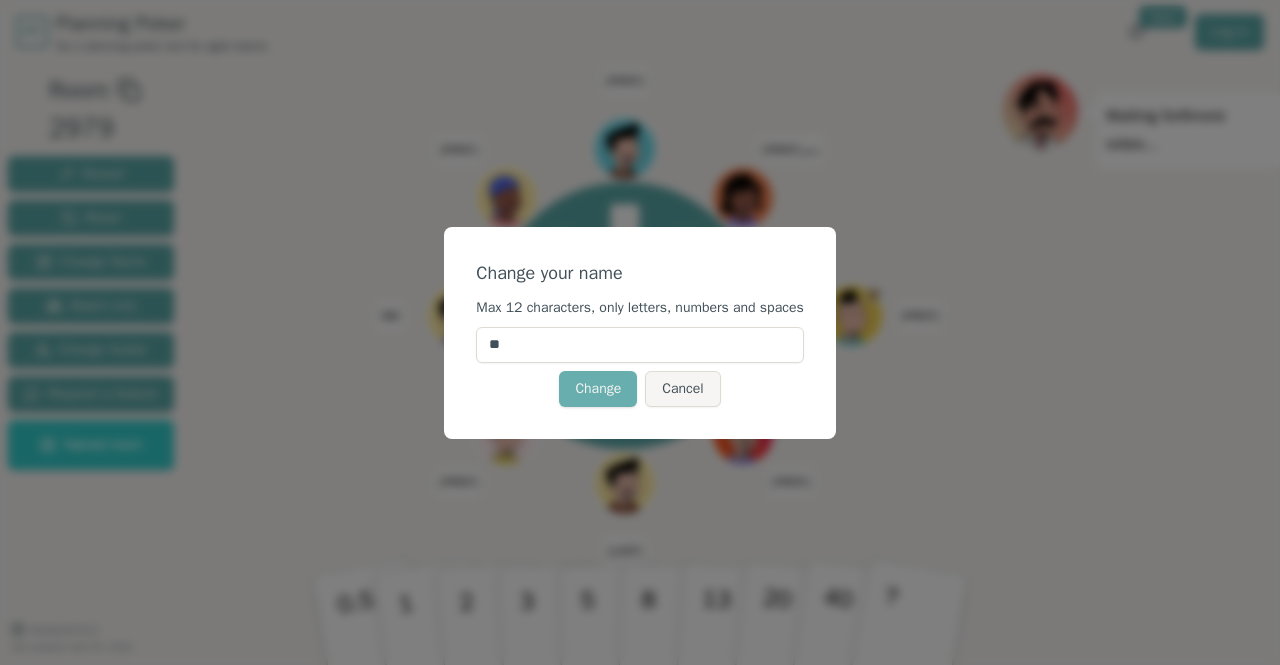 click on "Change" at bounding box center (598, 389) 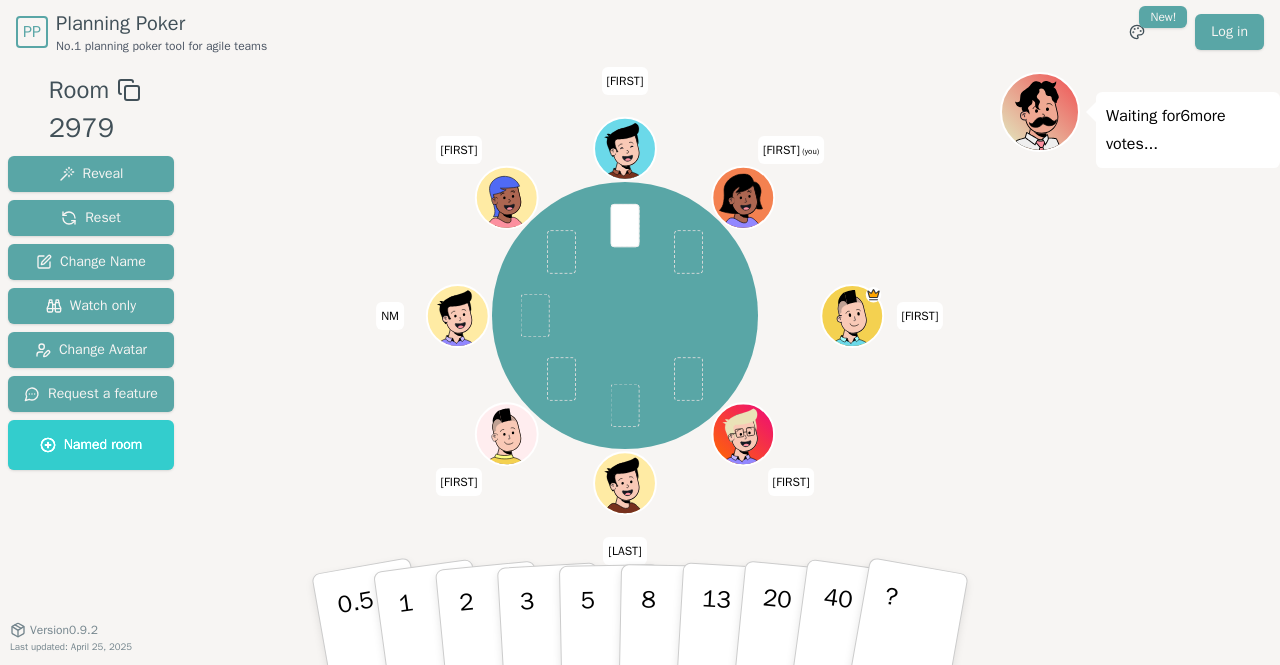 click 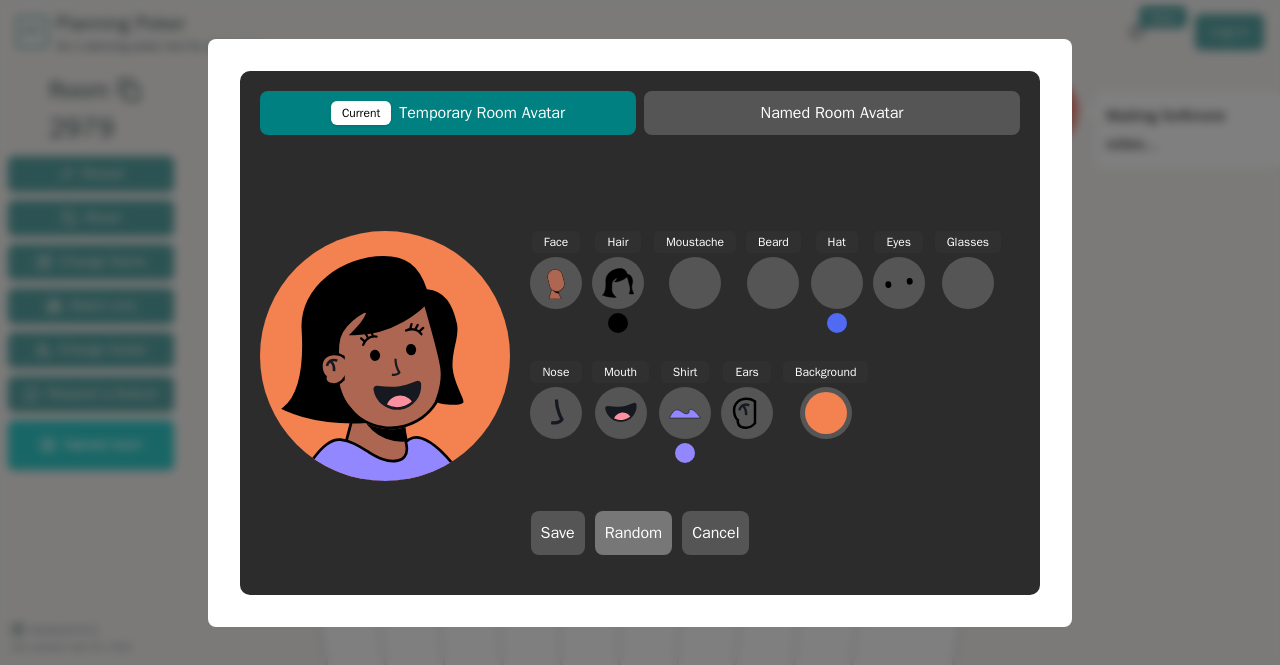 click on "Random" at bounding box center (634, 533) 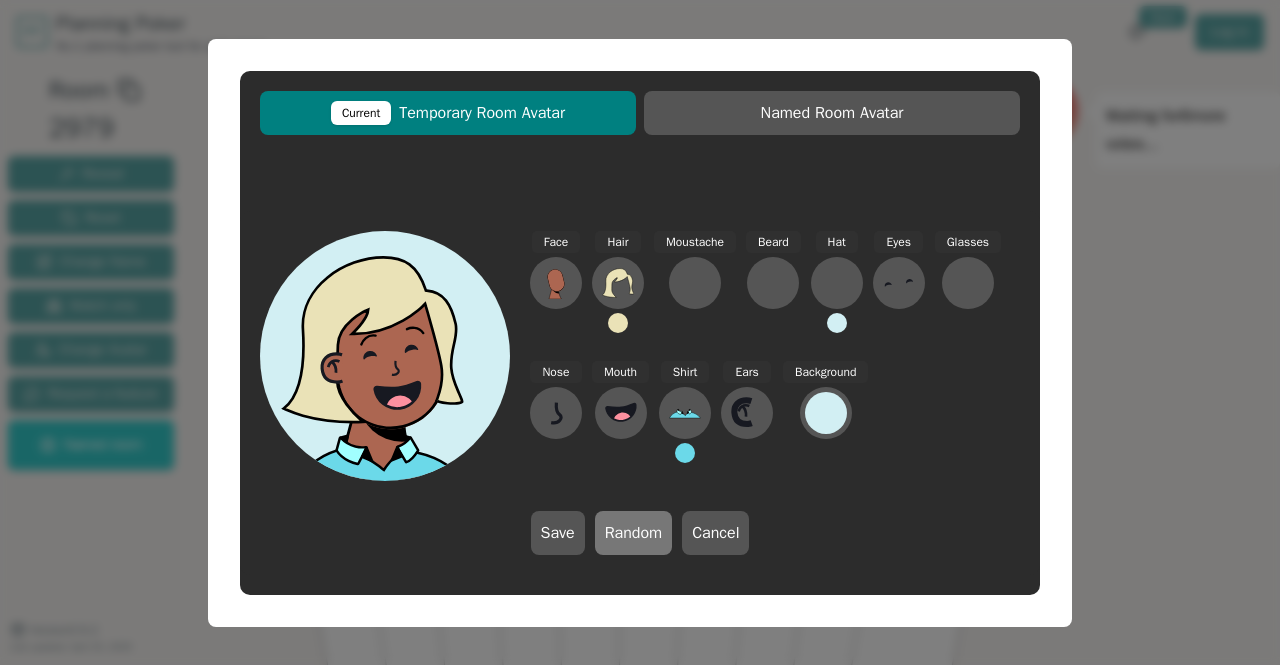 click on "Random" at bounding box center [634, 533] 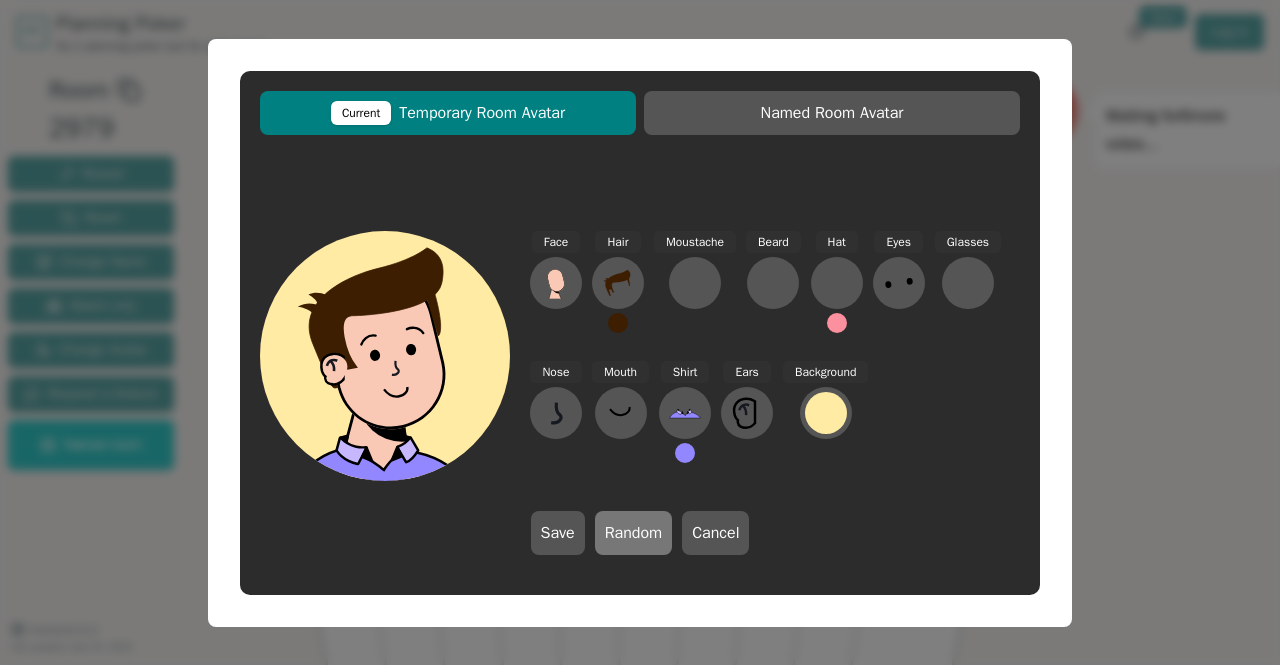 click on "Random" at bounding box center (634, 533) 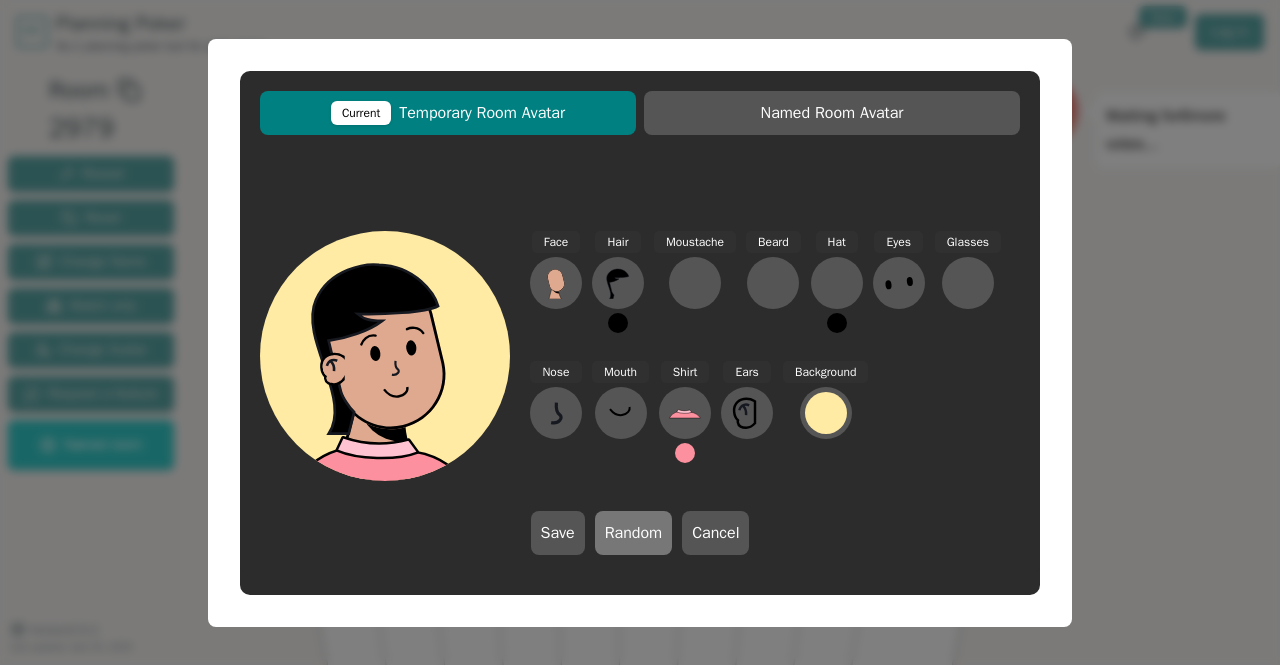 click on "Random" at bounding box center (634, 533) 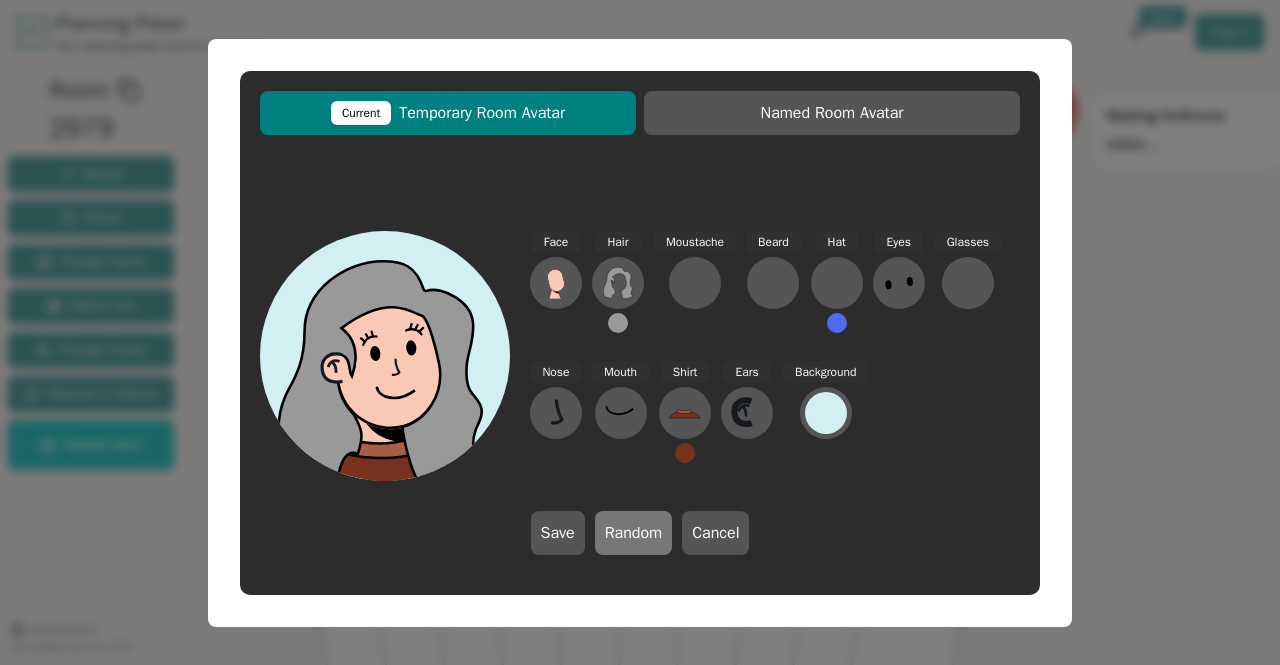 click on "Random" at bounding box center [634, 533] 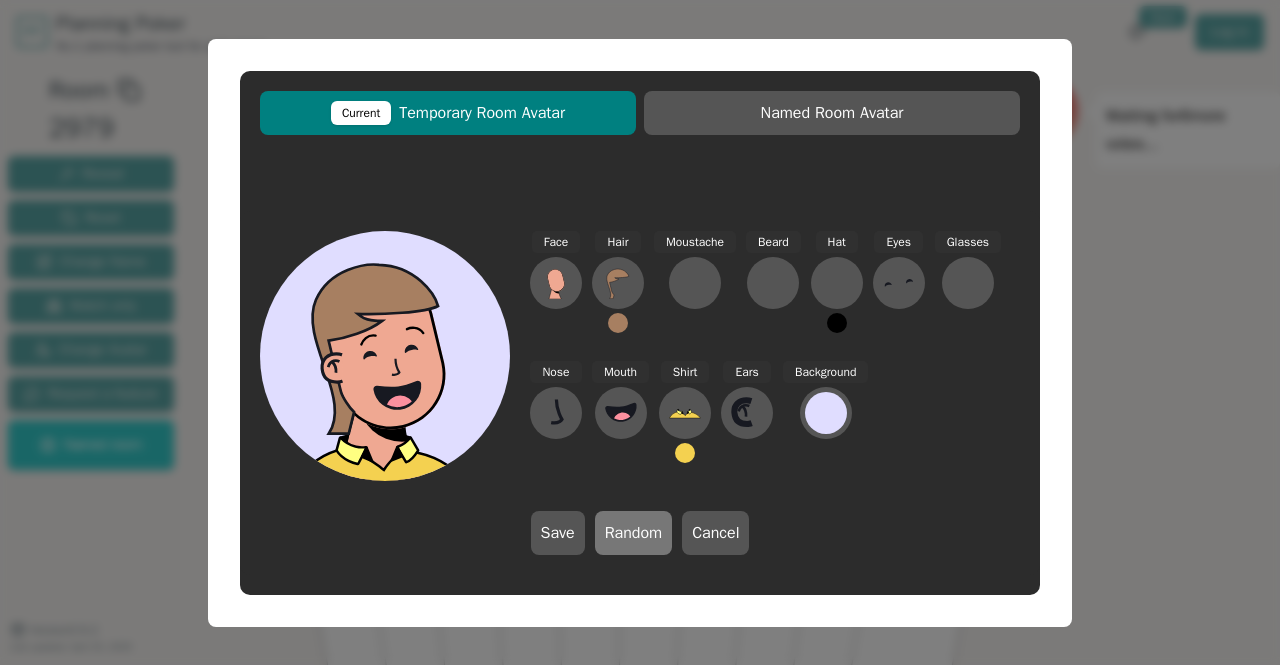 click on "Random" at bounding box center (634, 533) 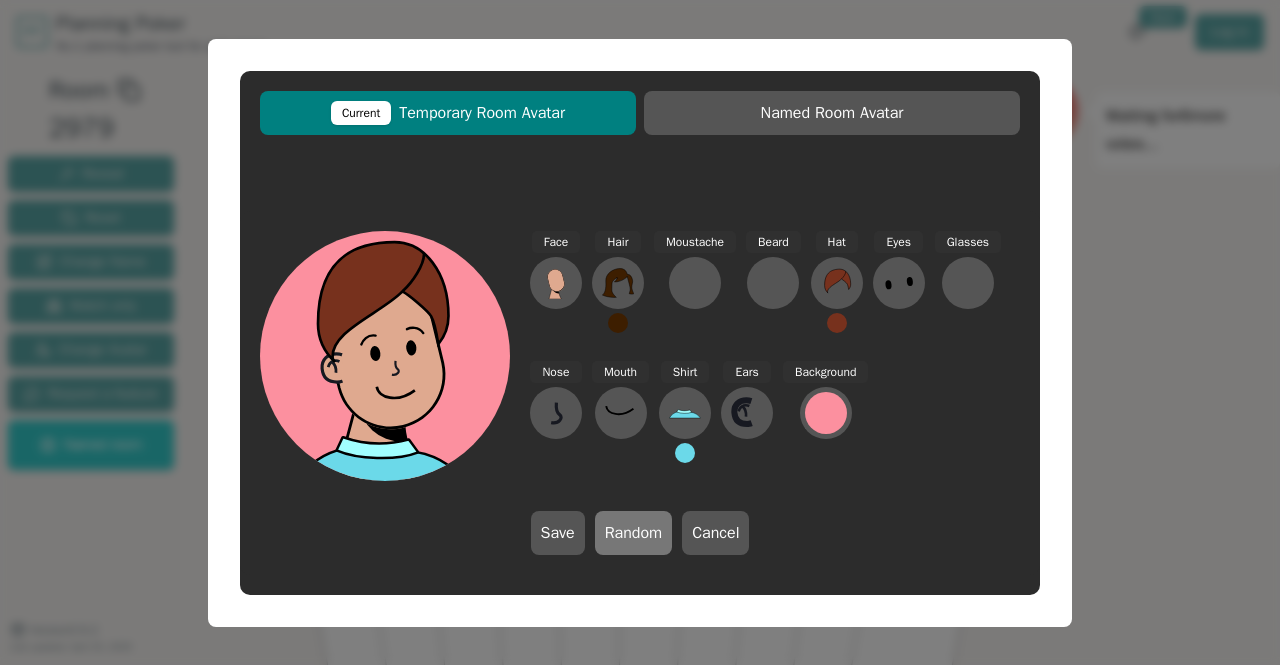 click on "Random" at bounding box center [634, 533] 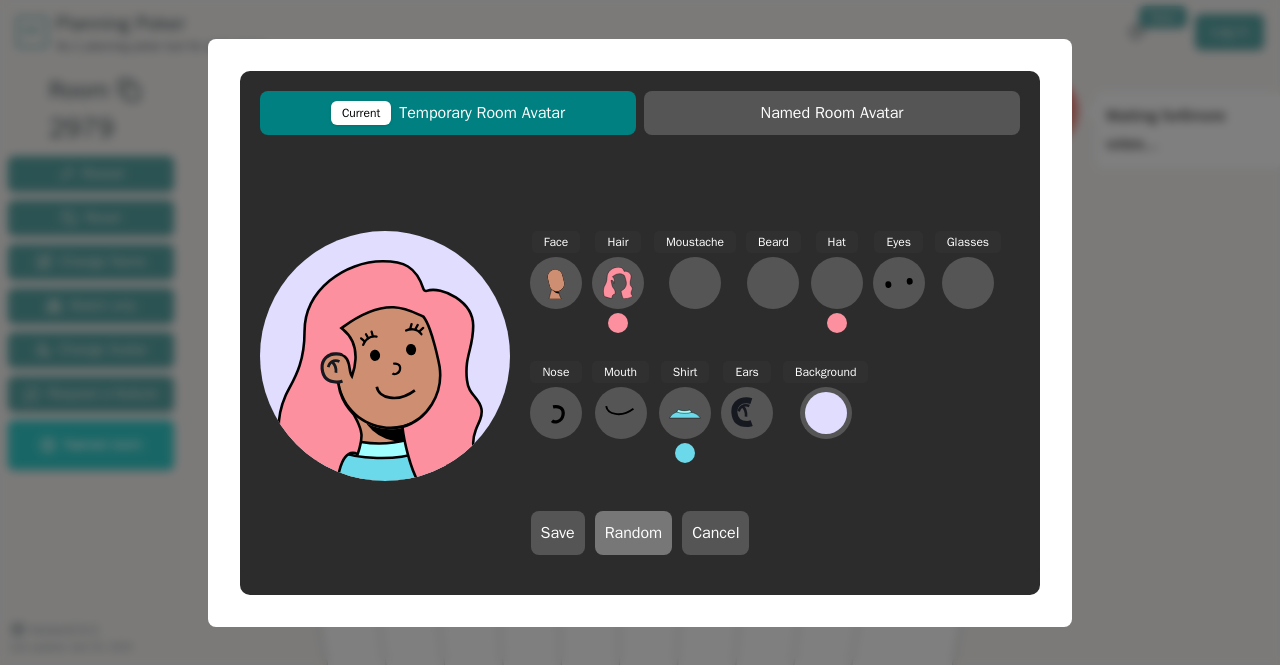click on "Random" at bounding box center [634, 533] 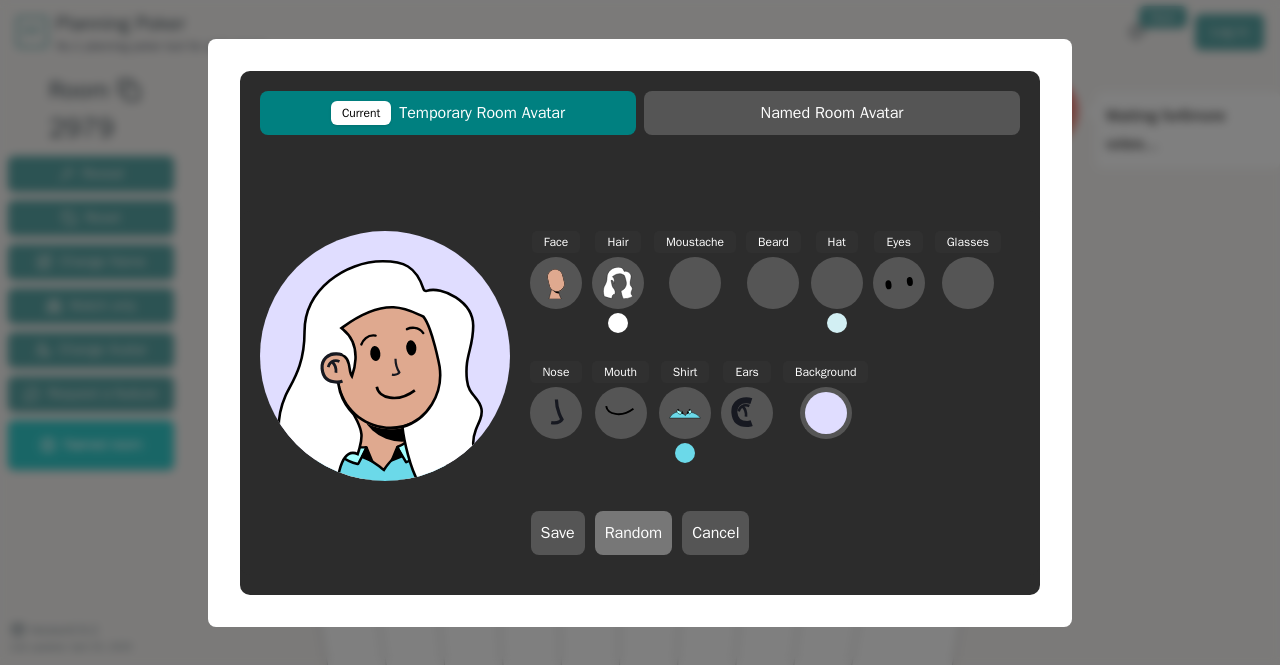 click on "Random" at bounding box center (634, 533) 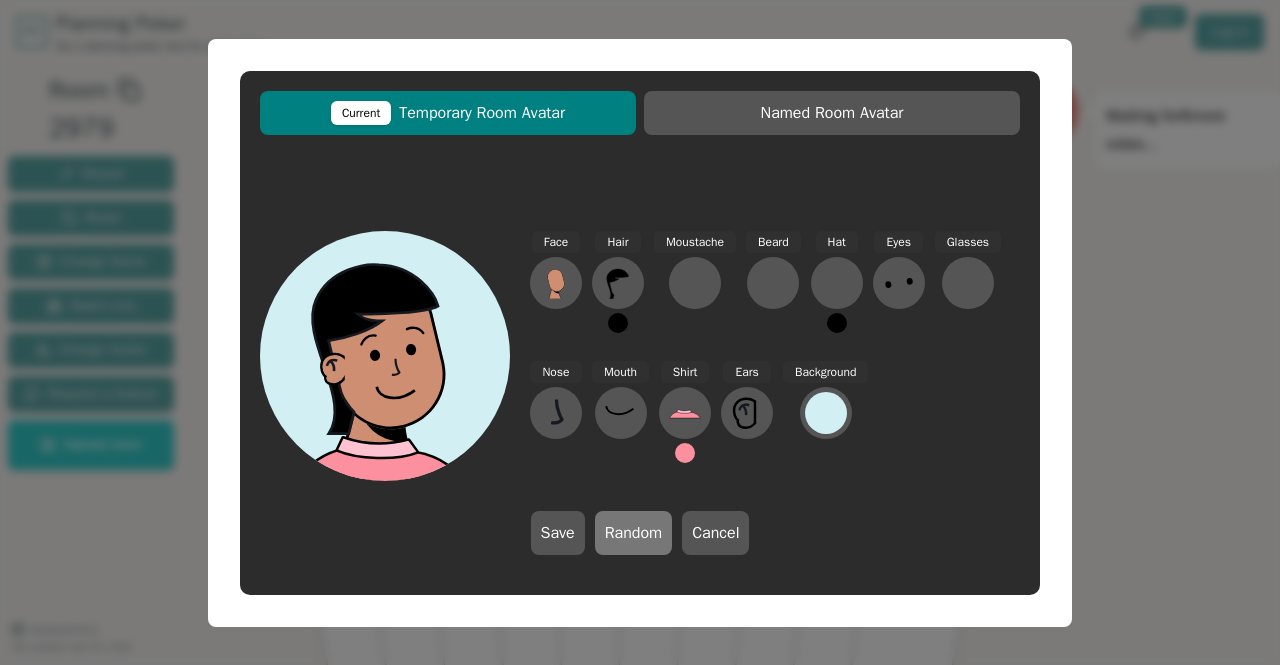click on "Random" at bounding box center (634, 533) 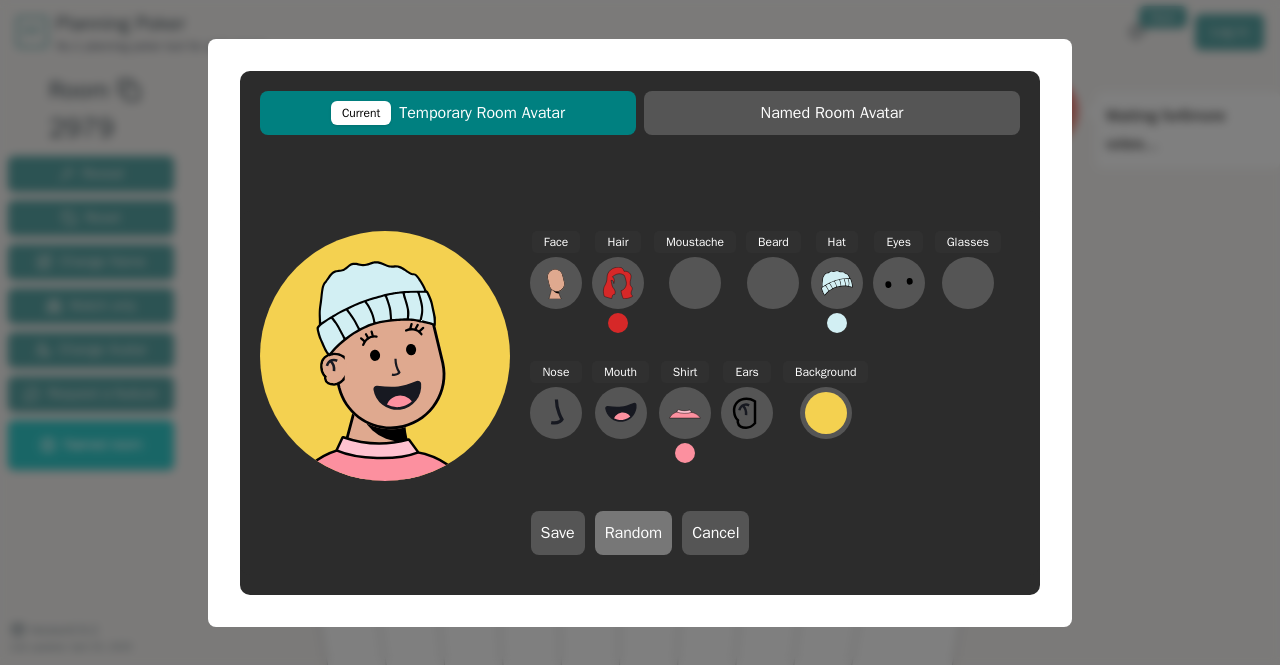 click on "Random" at bounding box center (634, 533) 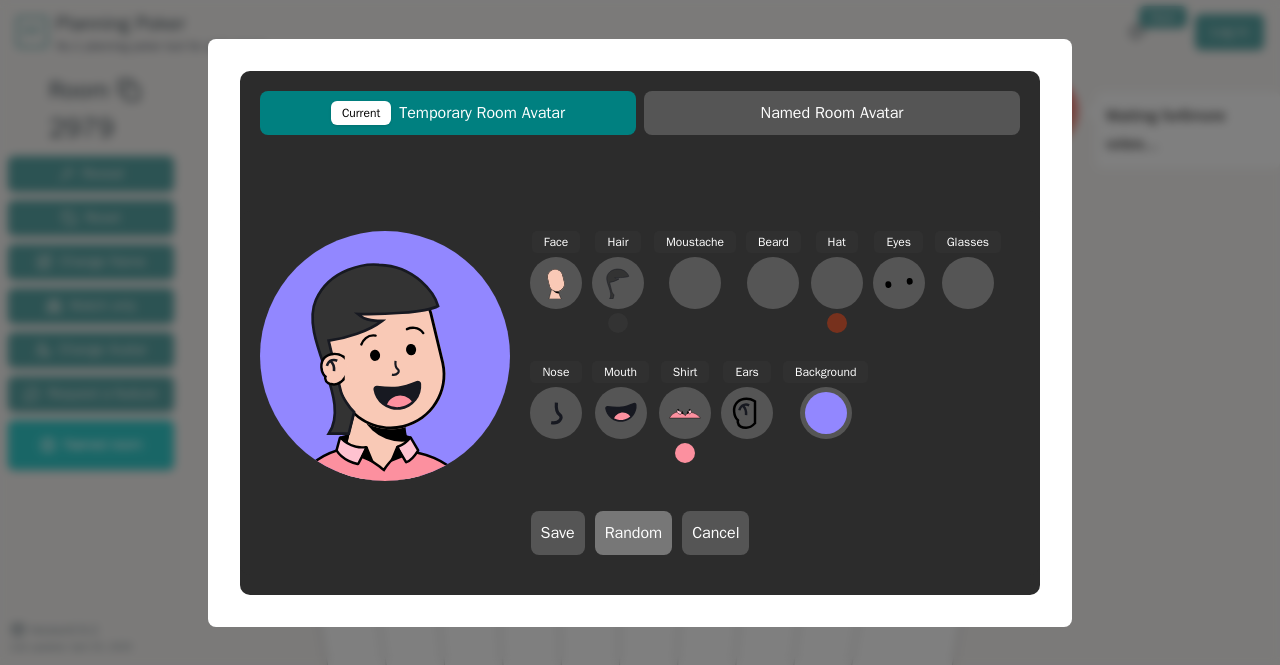 click on "Random" at bounding box center (634, 533) 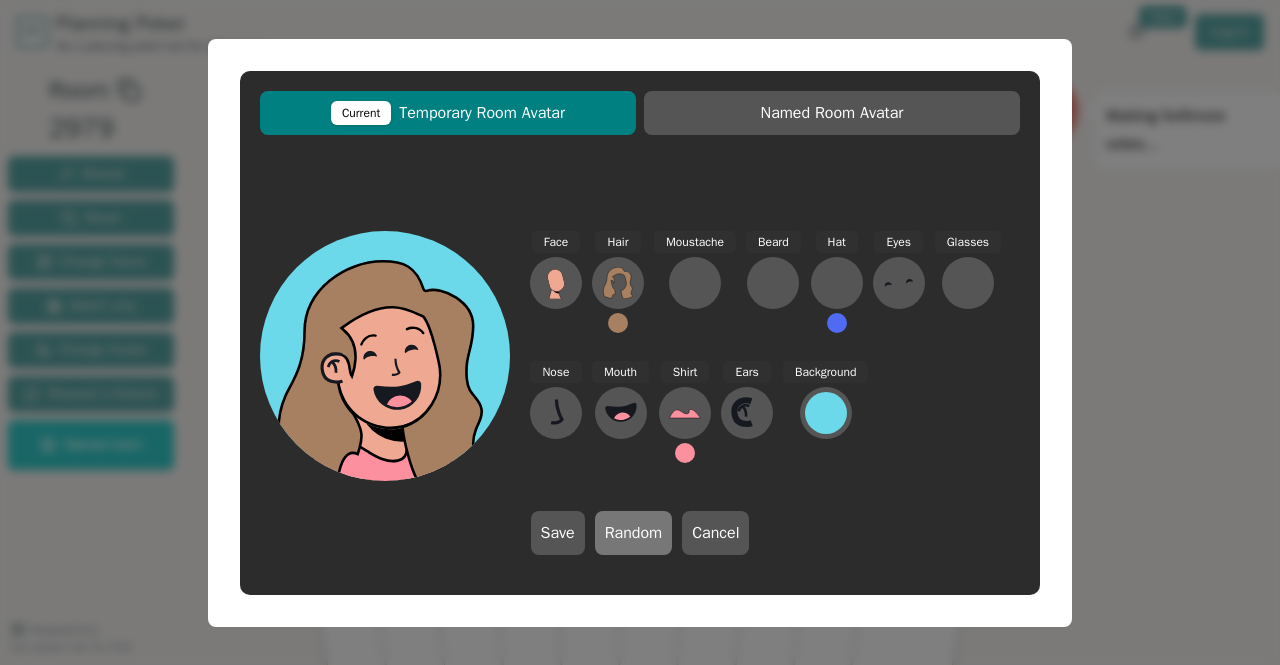 click on "Random" at bounding box center (634, 533) 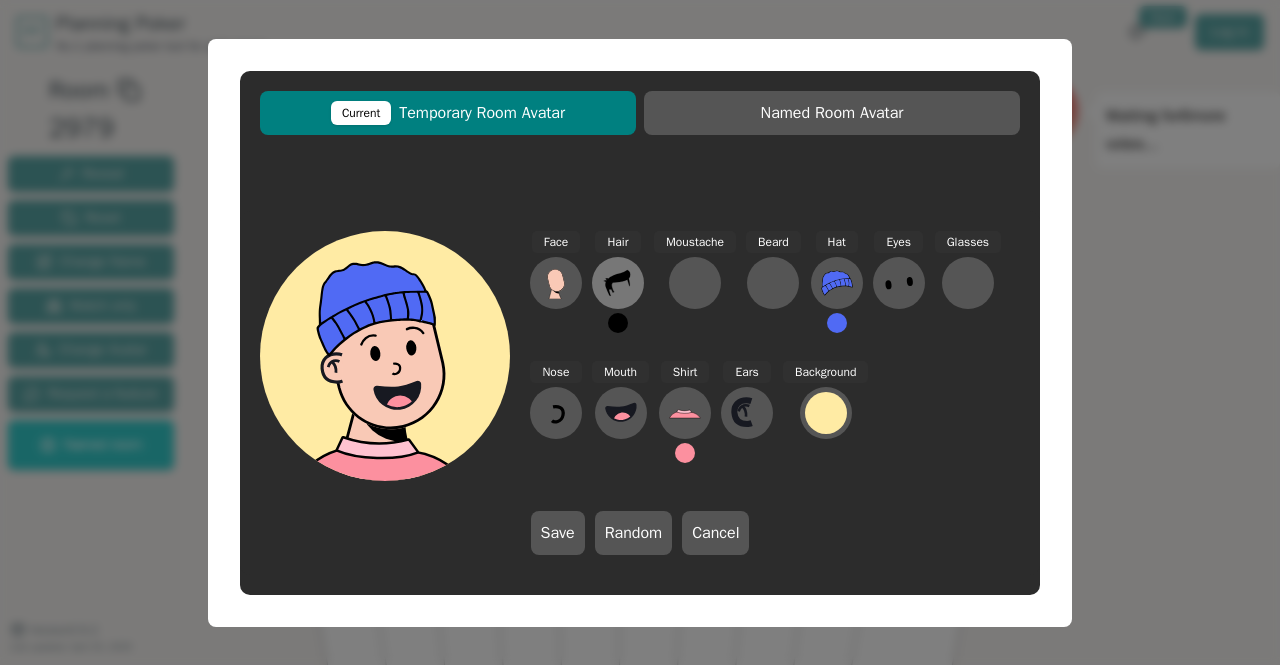 click 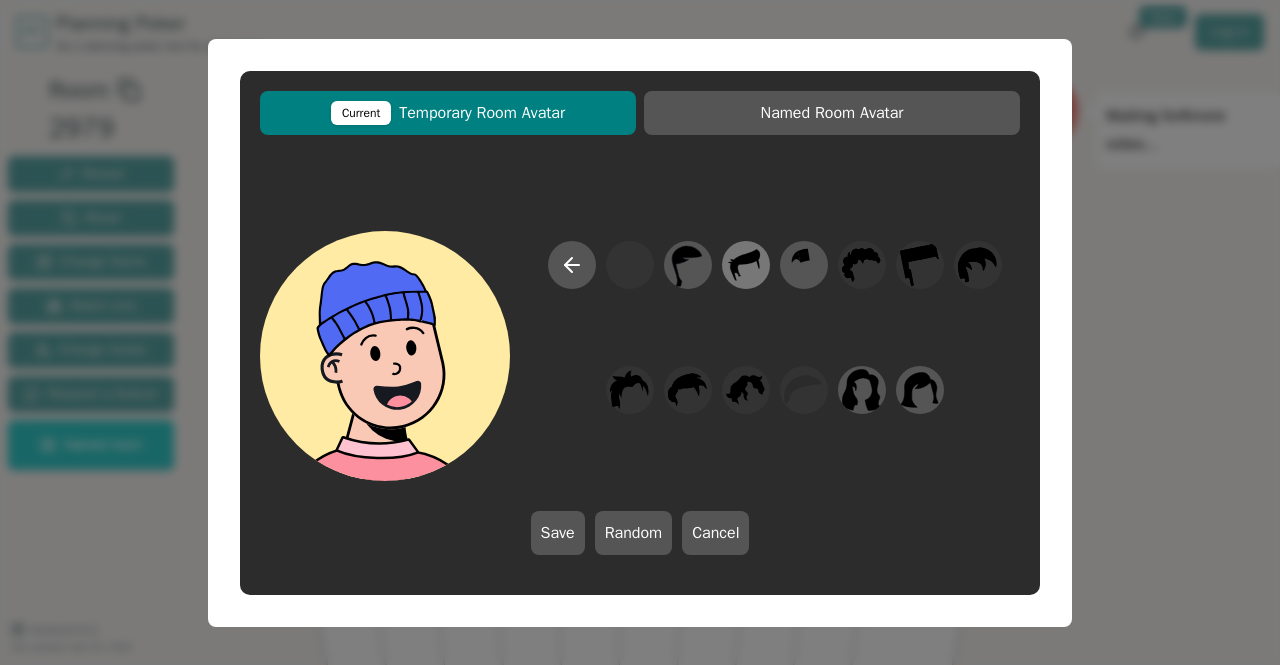 click 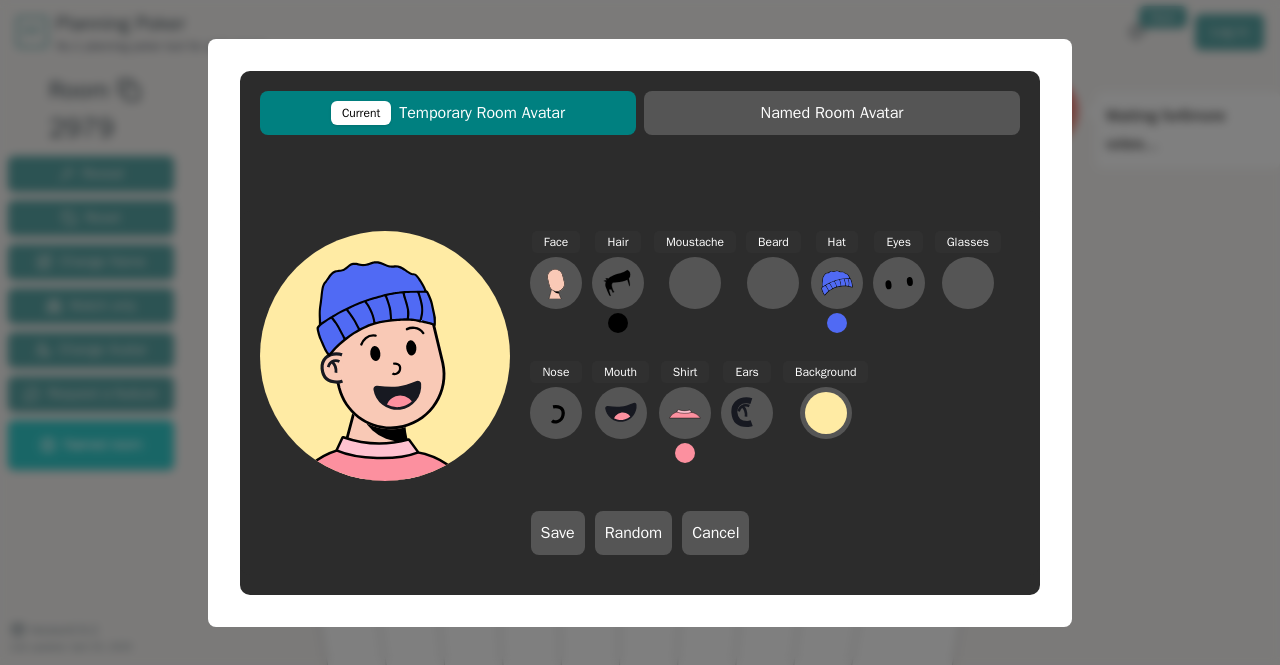 click at bounding box center (618, 323) 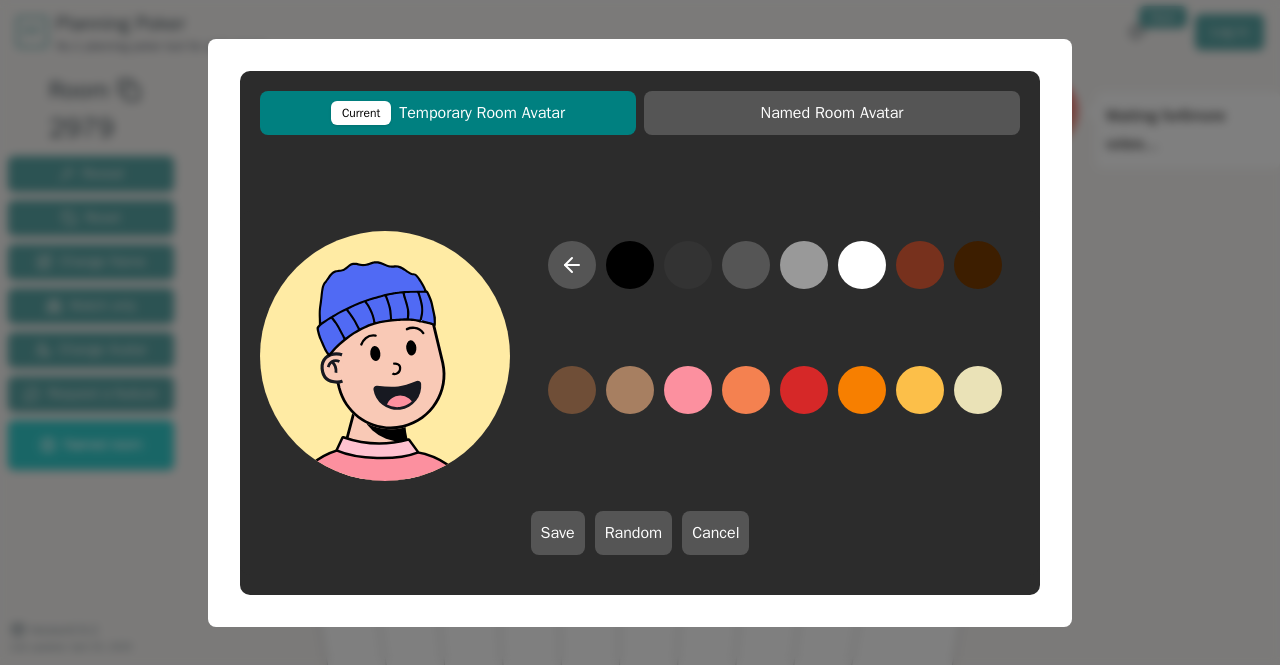 click at bounding box center [978, 265] 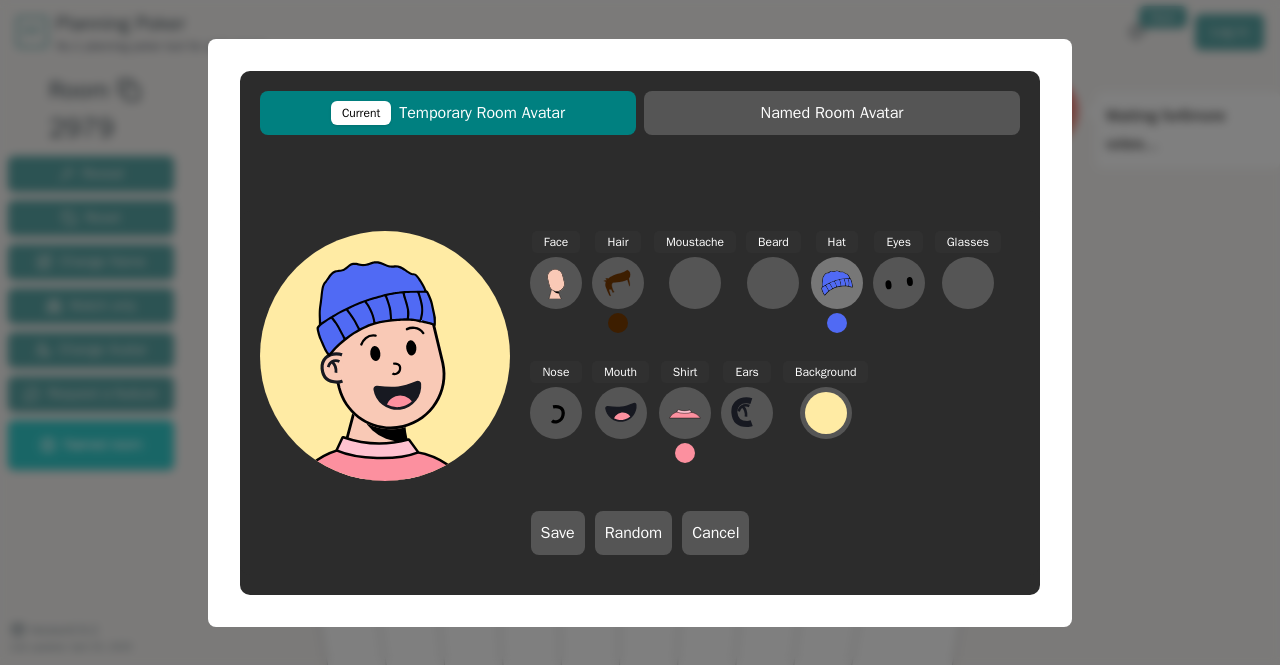 click 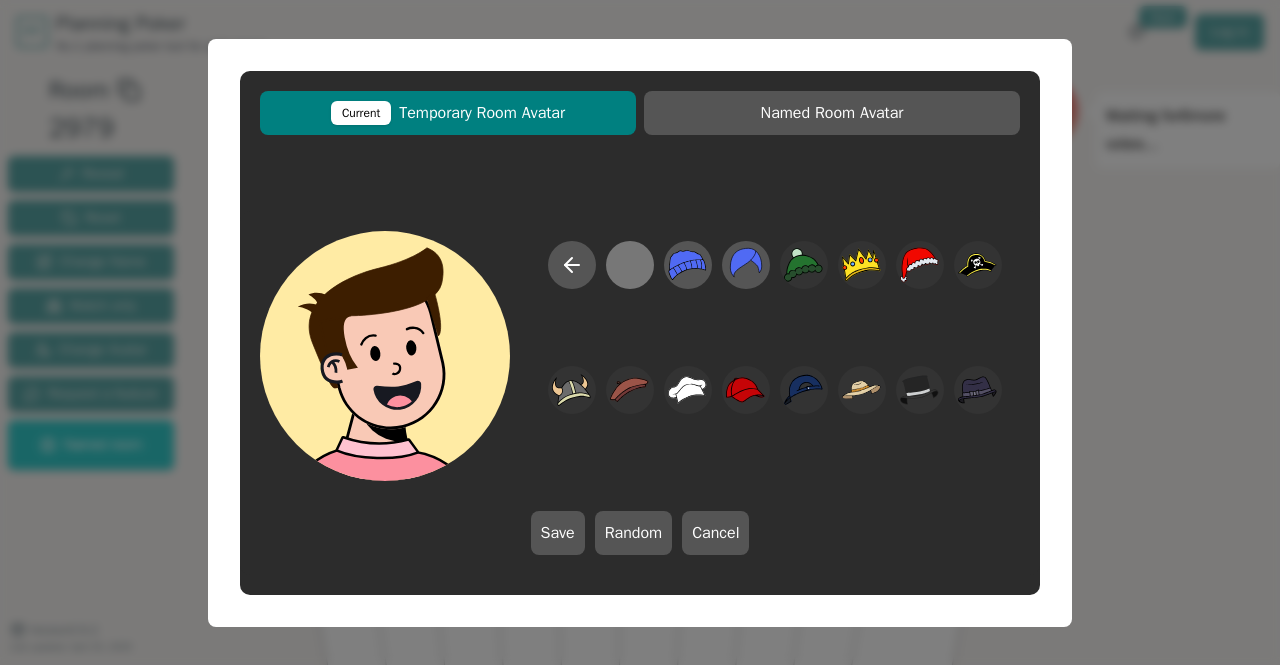 click at bounding box center [629, 264] 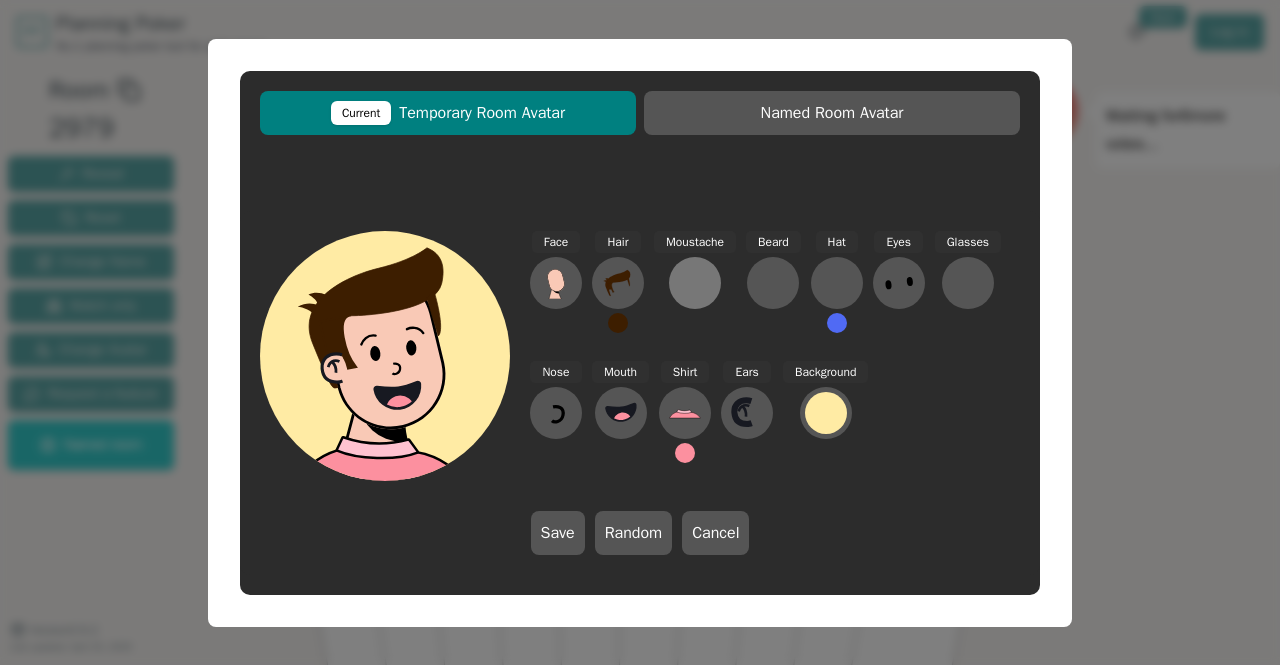 click at bounding box center (695, 283) 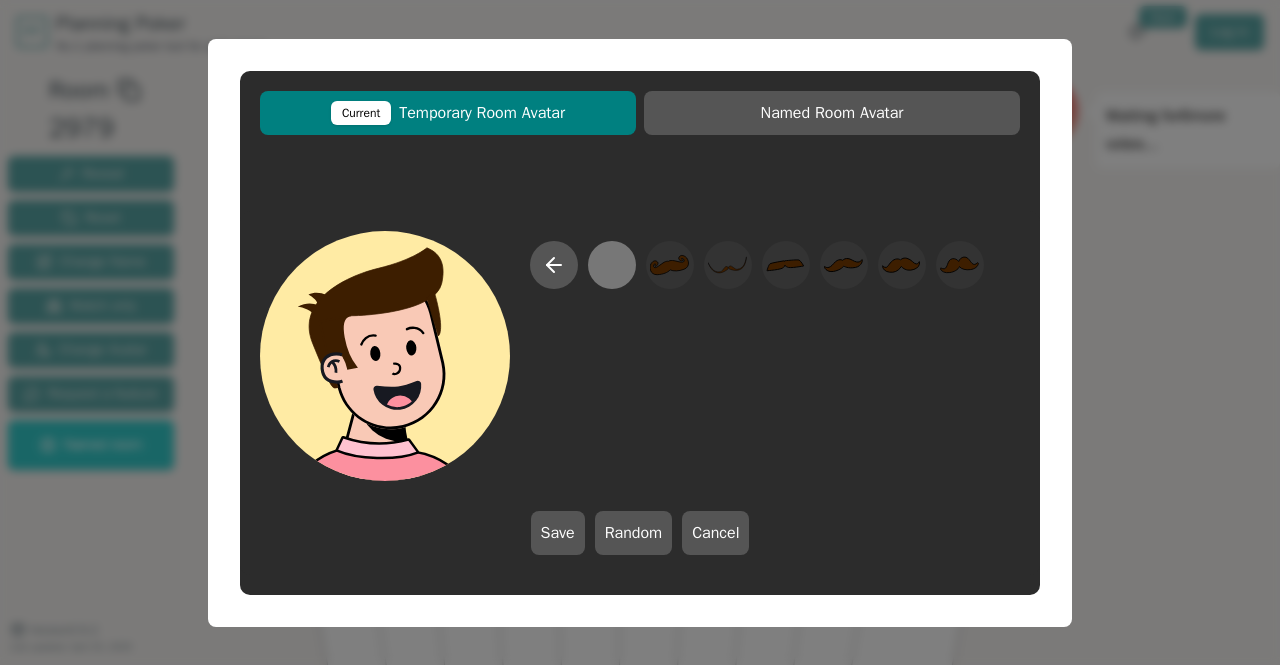 click at bounding box center [611, 264] 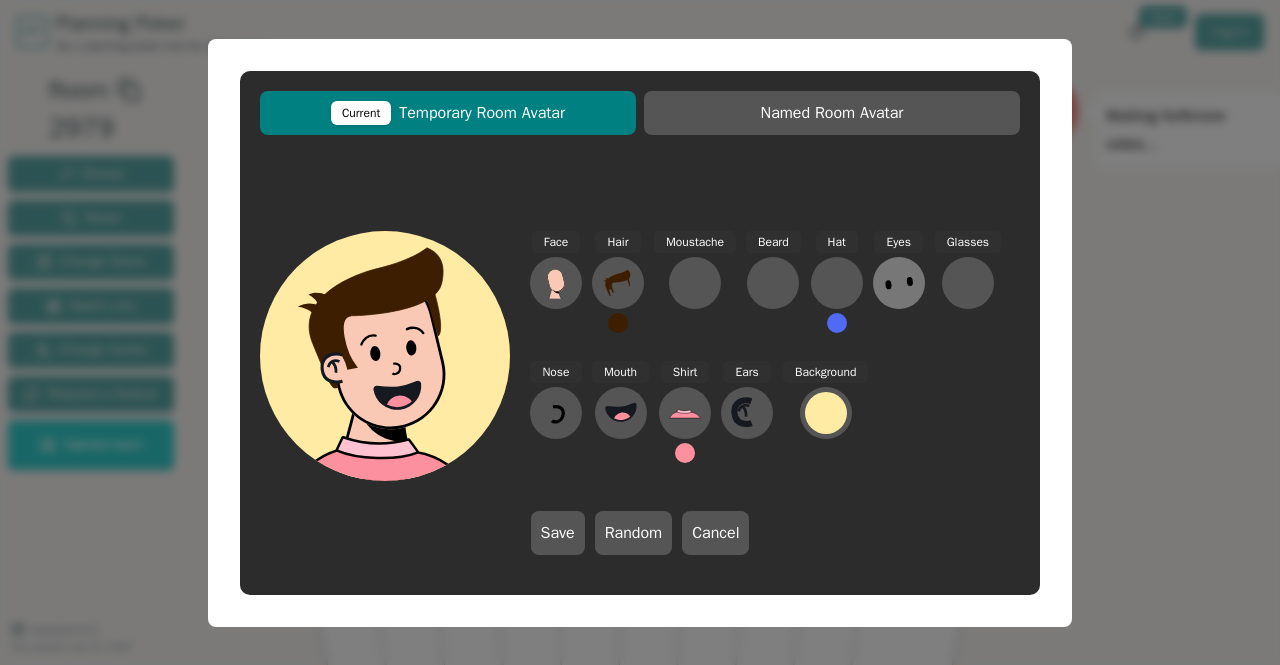 click 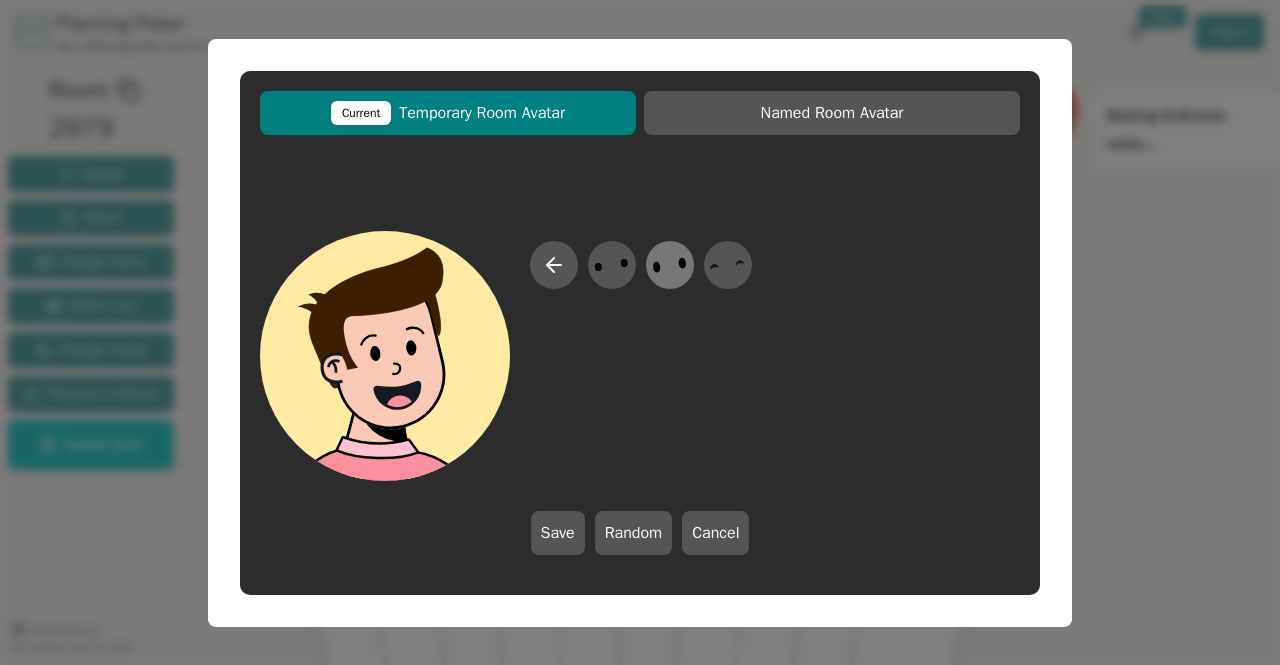 click 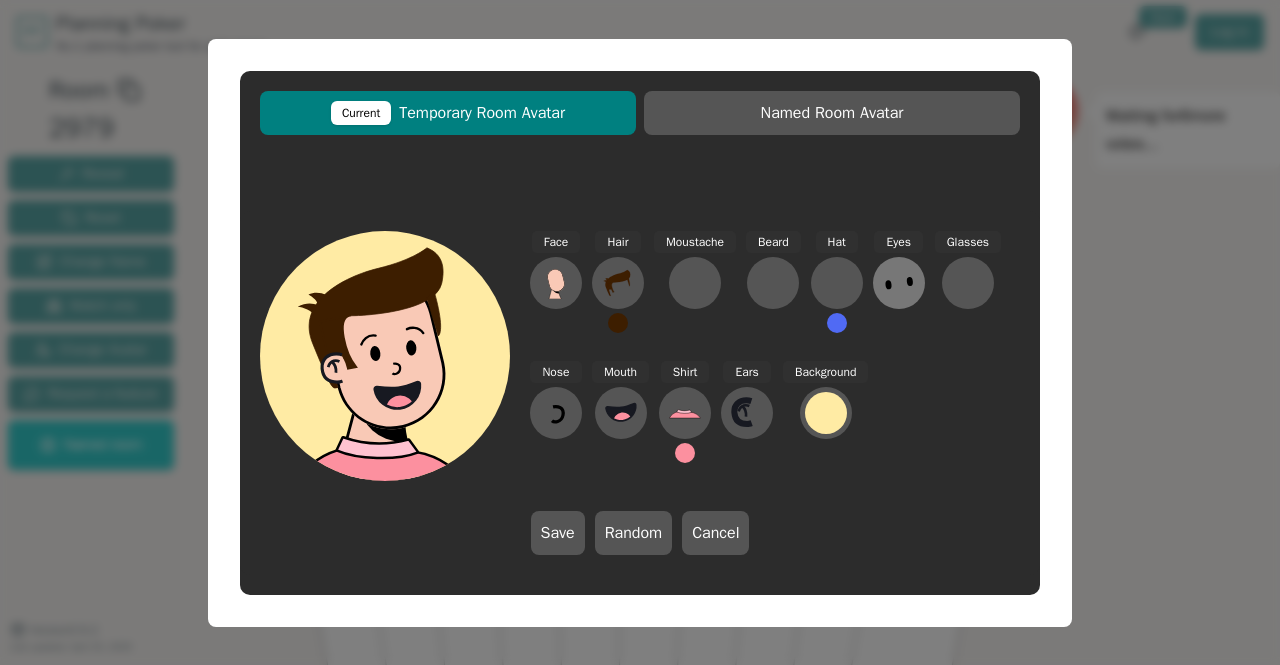 click at bounding box center [899, 283] 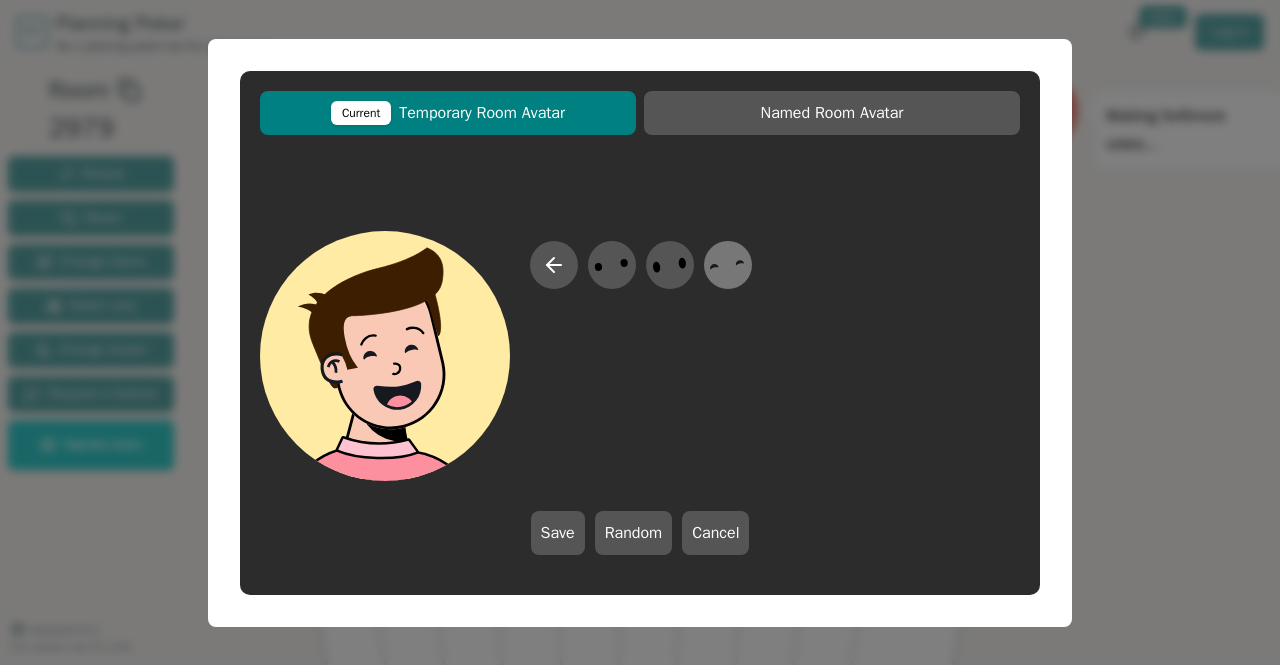 click 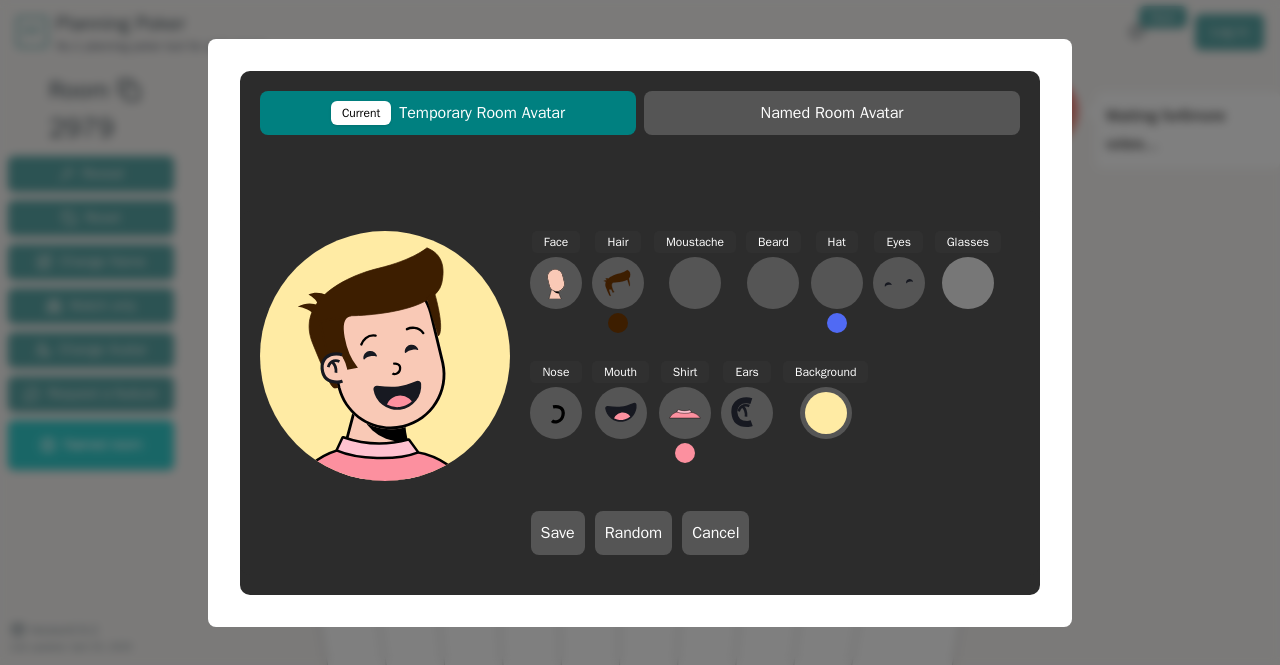 click at bounding box center (968, 283) 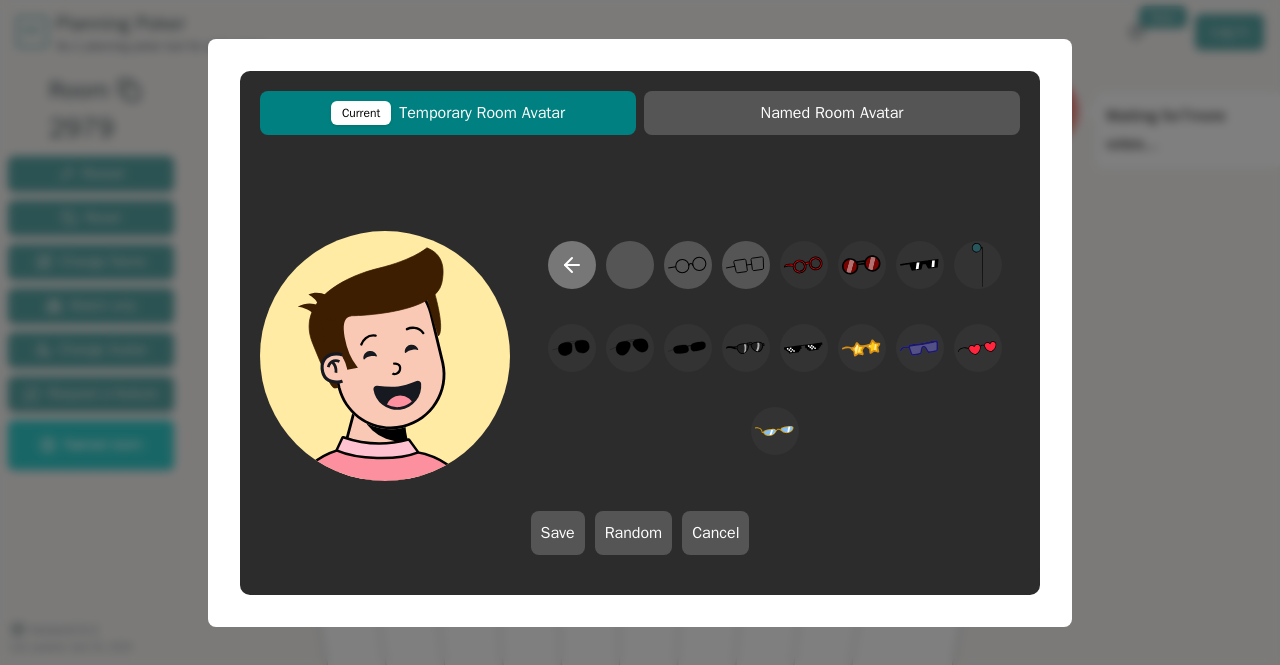 click 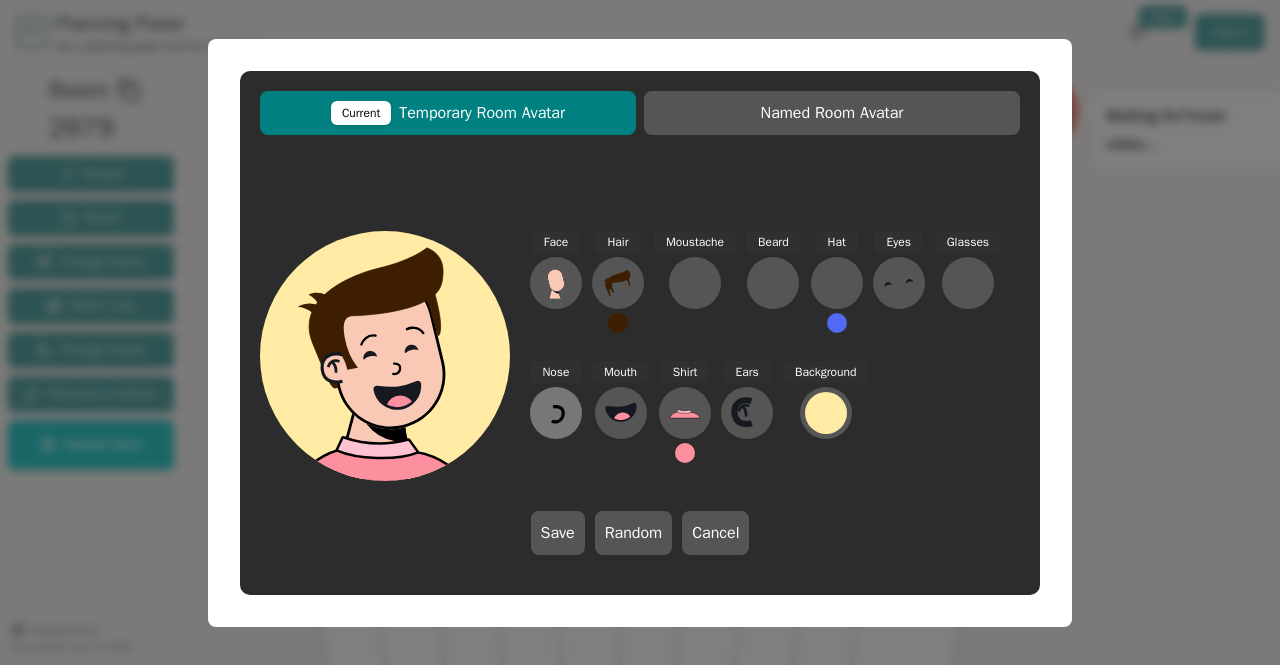 click 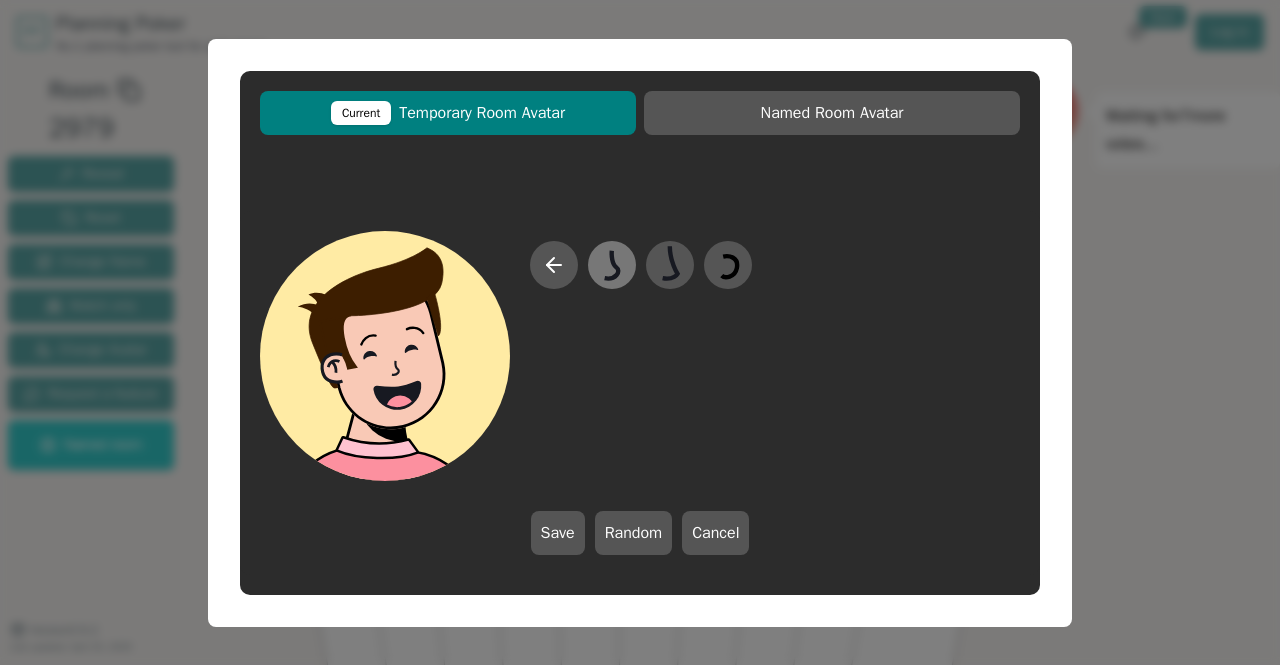 click 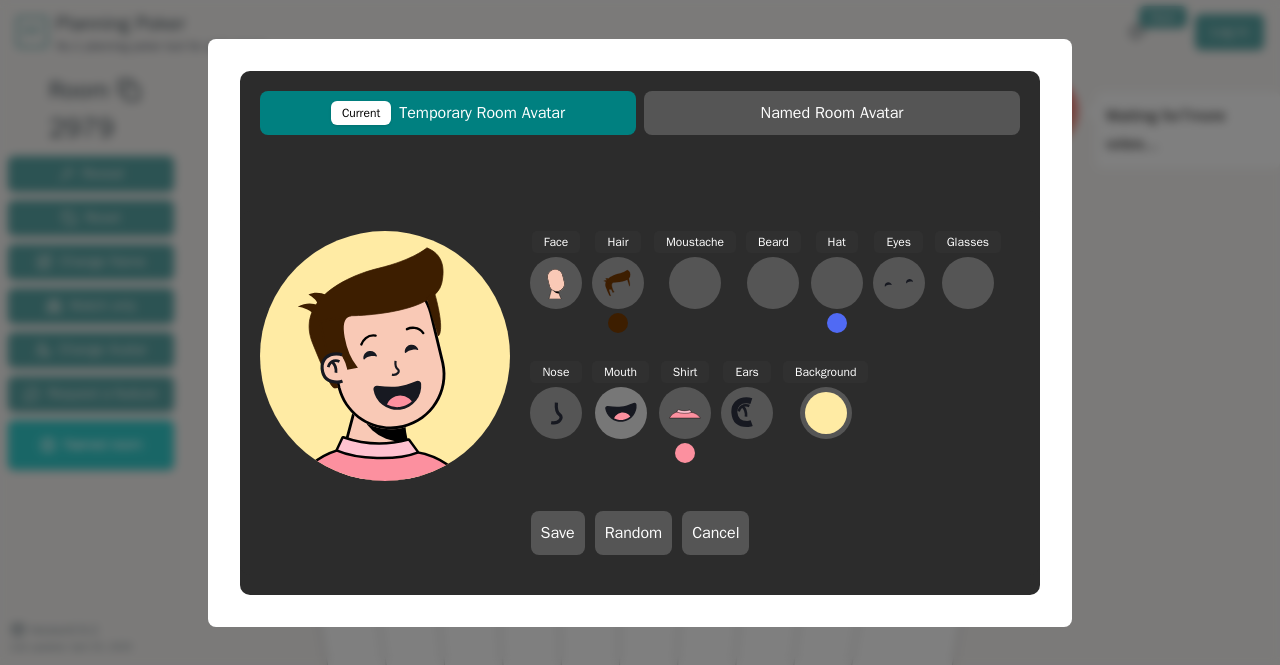 click 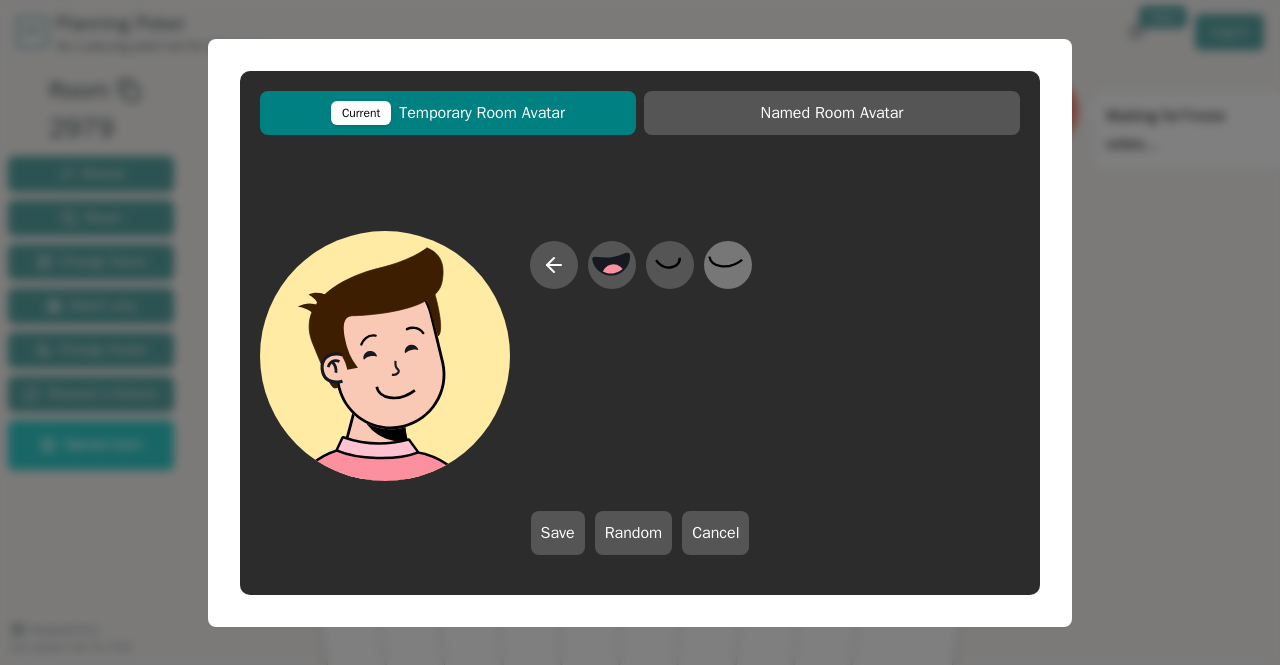 click 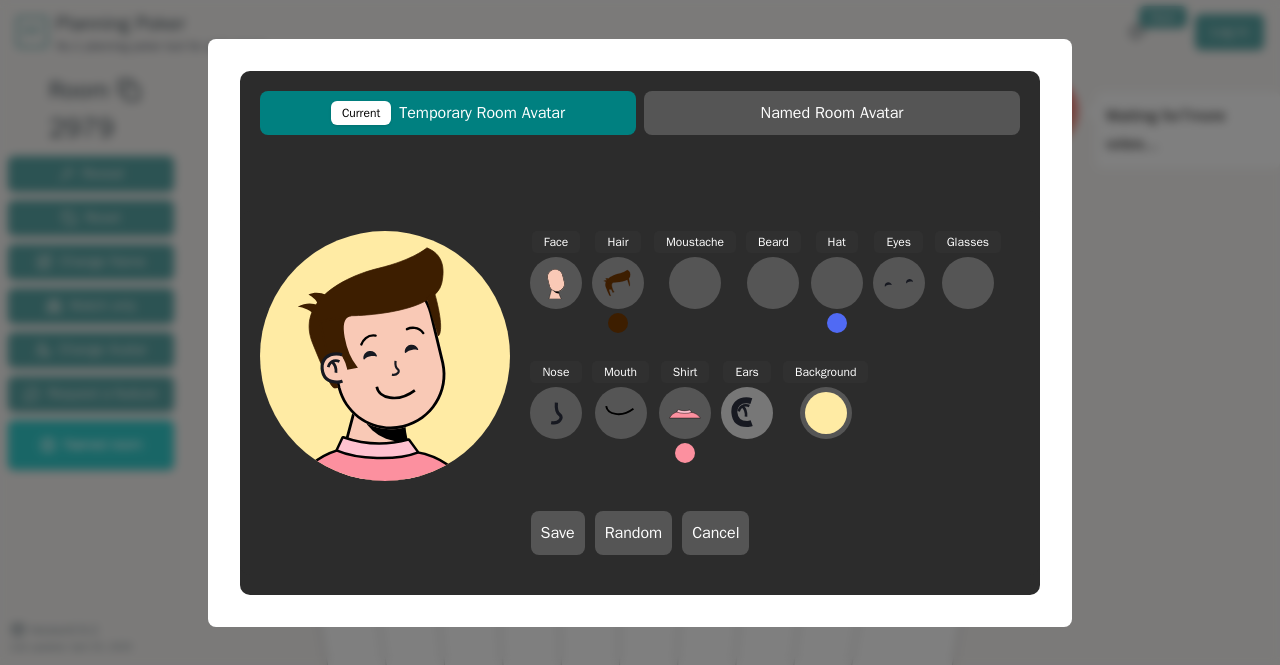 click 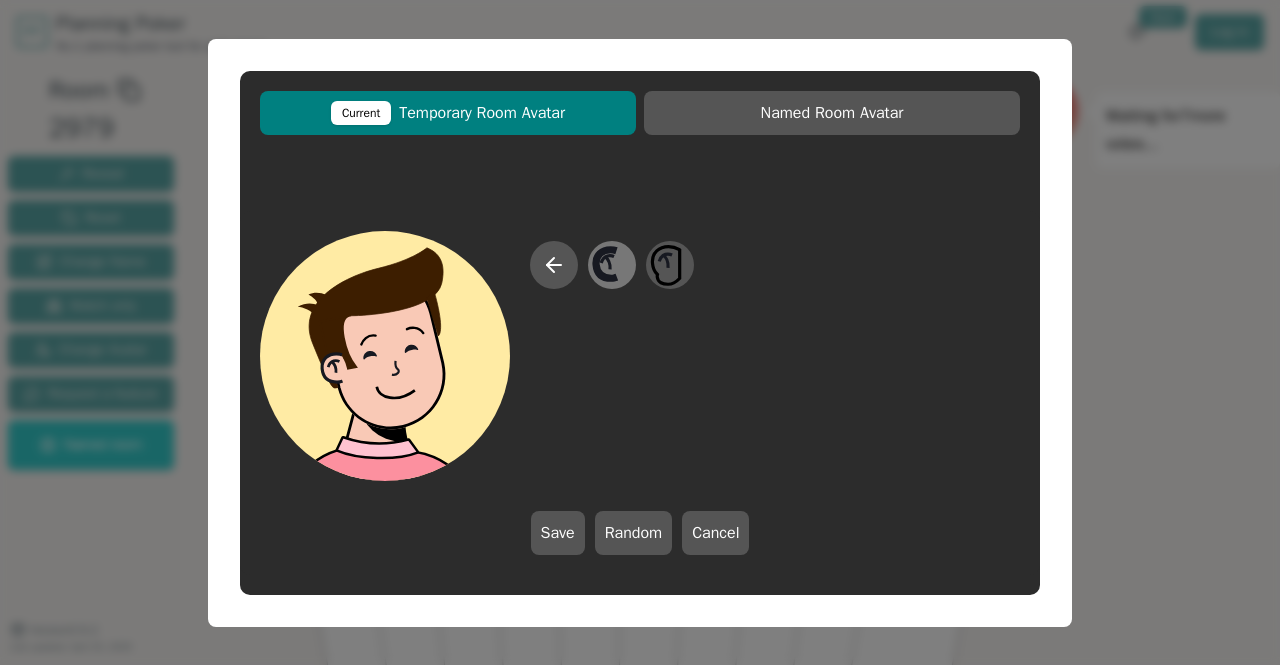 click 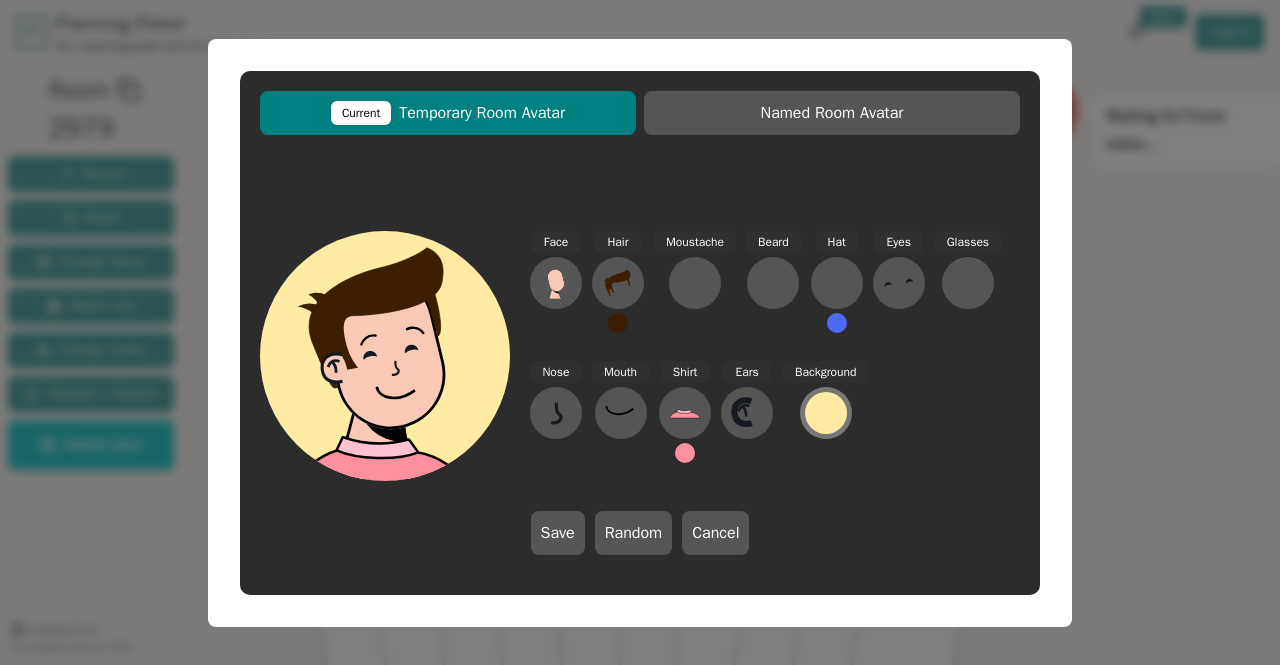 click at bounding box center [826, 413] 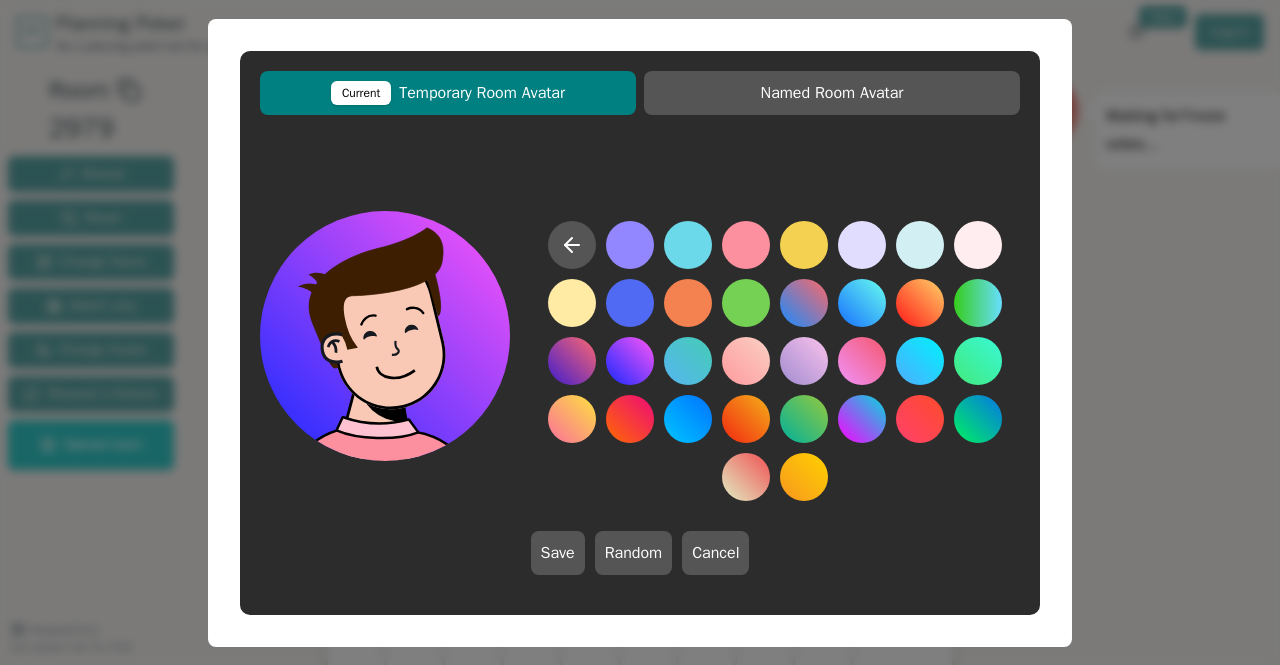 click at bounding box center [630, 361] 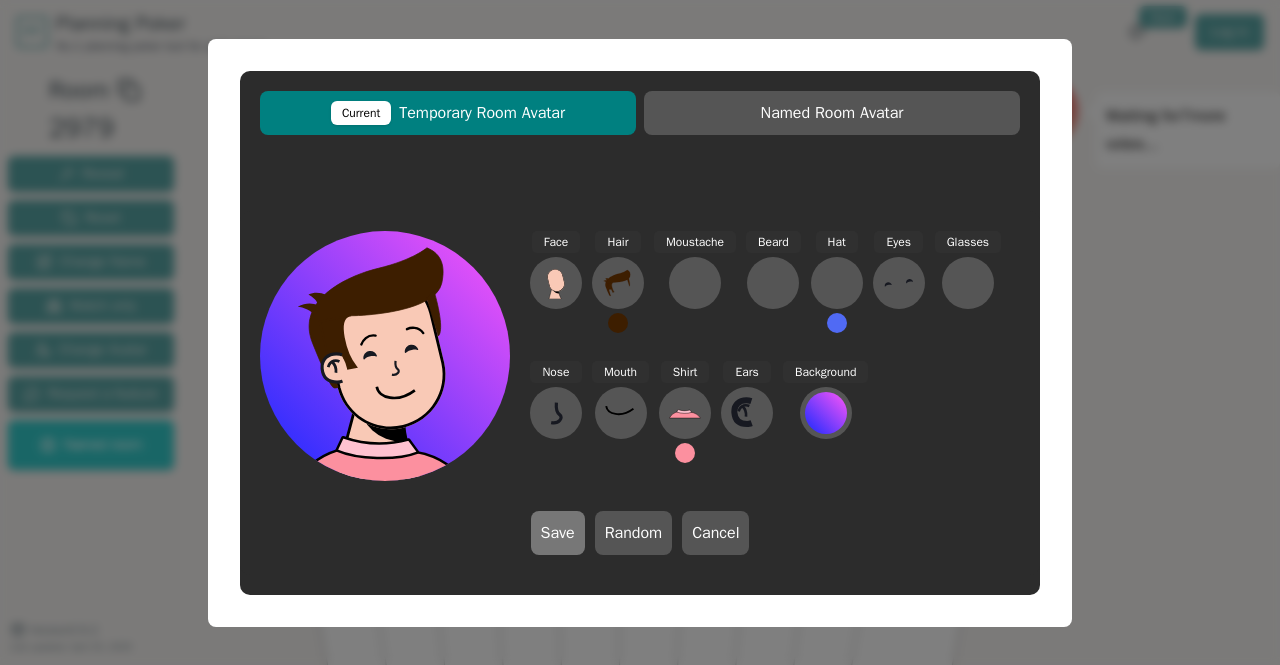 click on "Save" at bounding box center (558, 533) 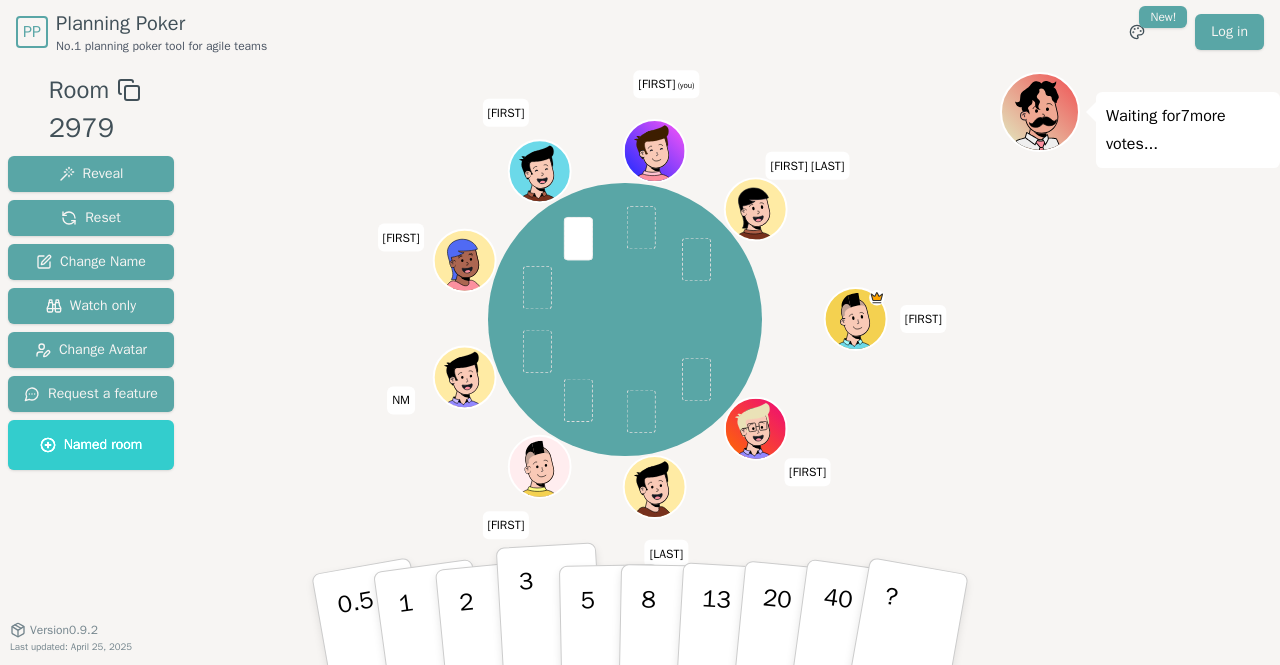 click on "[NUMBER]" at bounding box center [528, 621] 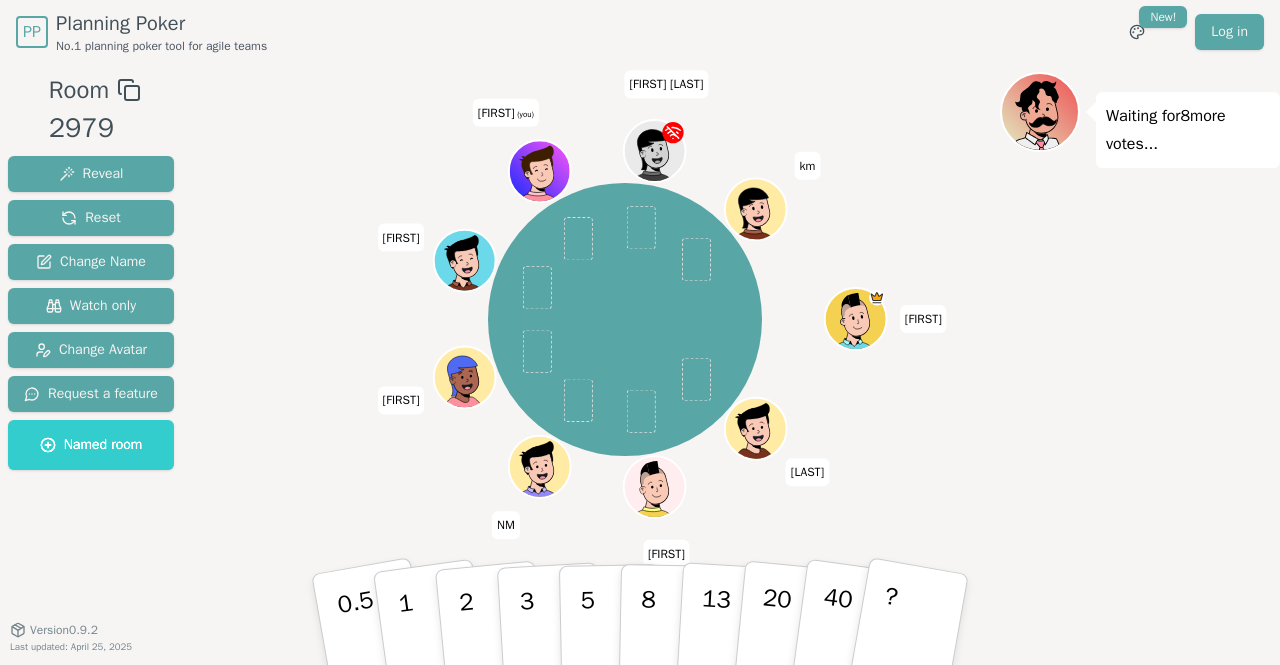 click on "chris Tahir charlie NM Anthony Stephen Jz   (you) Nick T km" at bounding box center (625, 320) 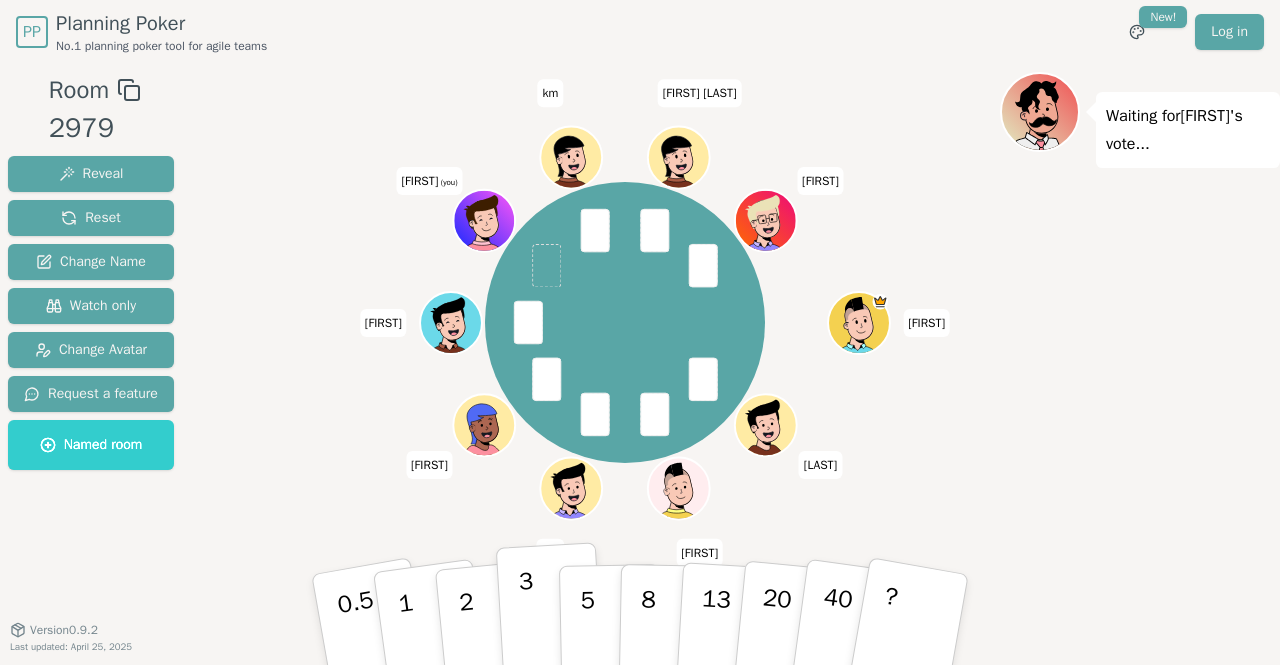 click on "[NUMBER]" at bounding box center [528, 621] 